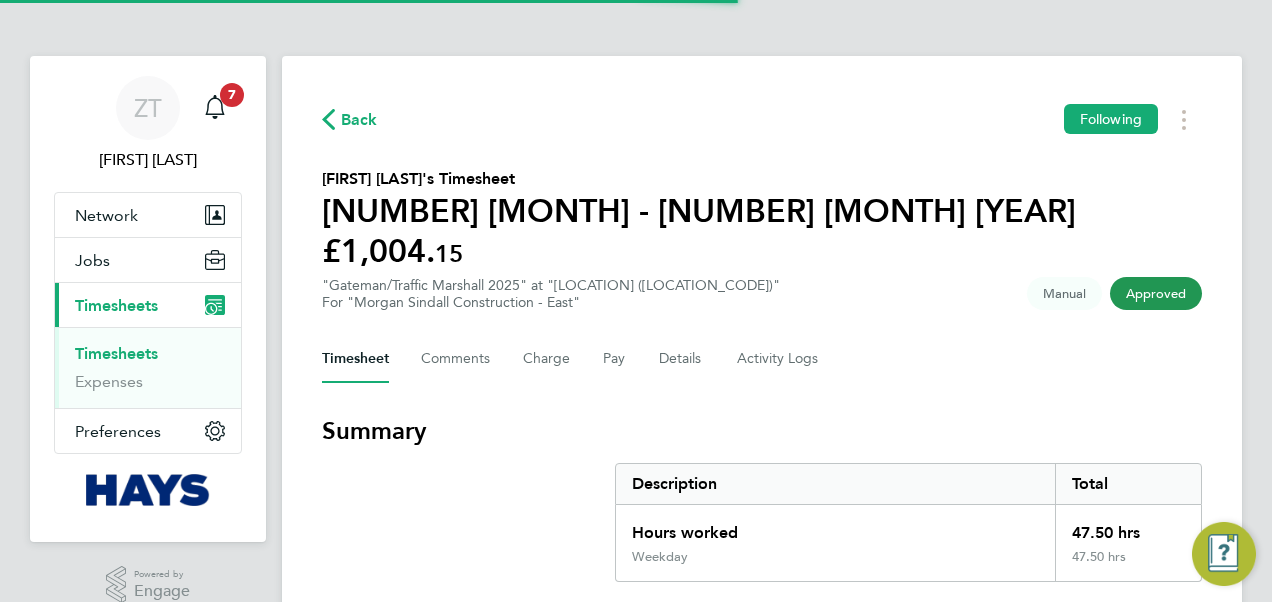 scroll, scrollTop: 0, scrollLeft: 0, axis: both 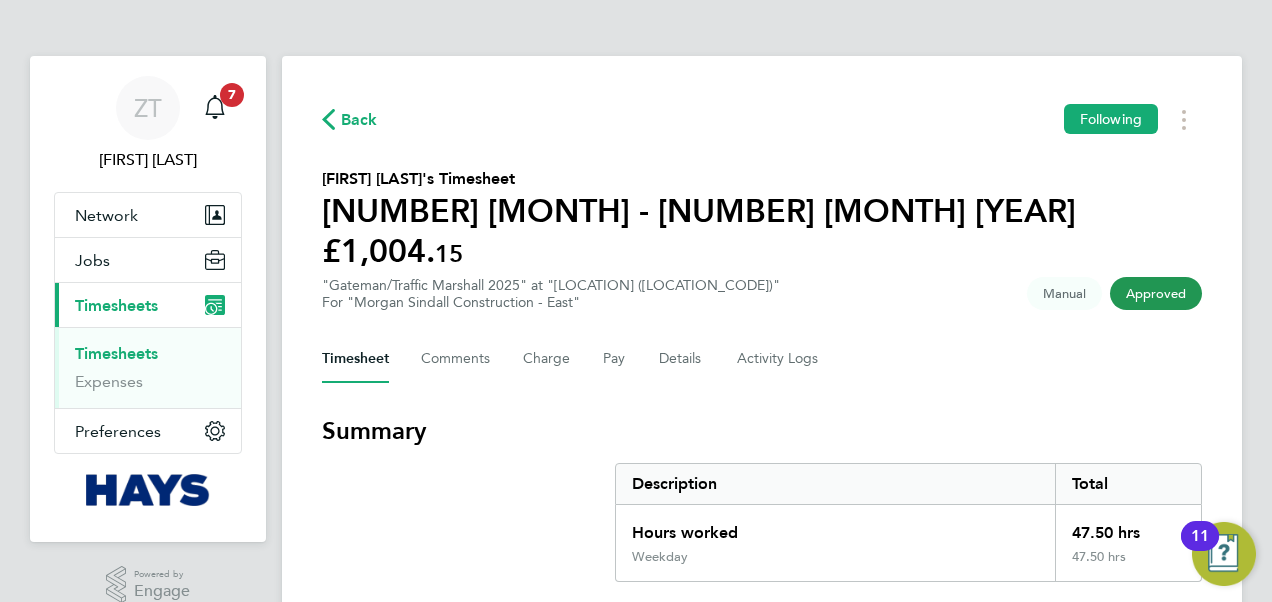 click on "Back" 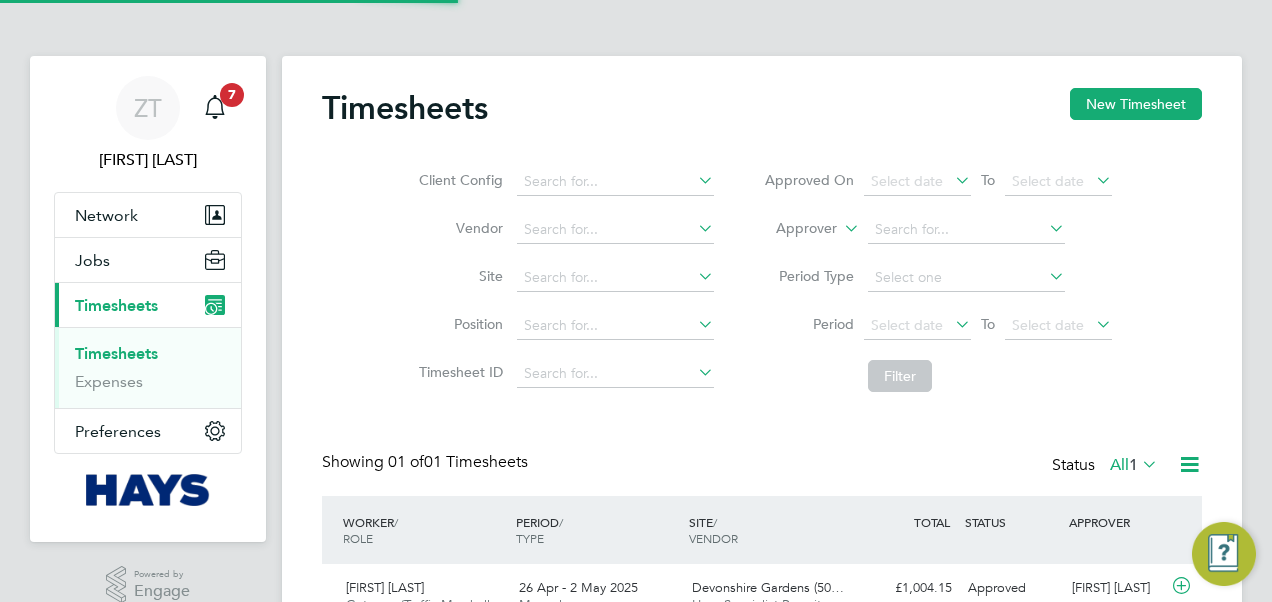 scroll, scrollTop: 10, scrollLeft: 10, axis: both 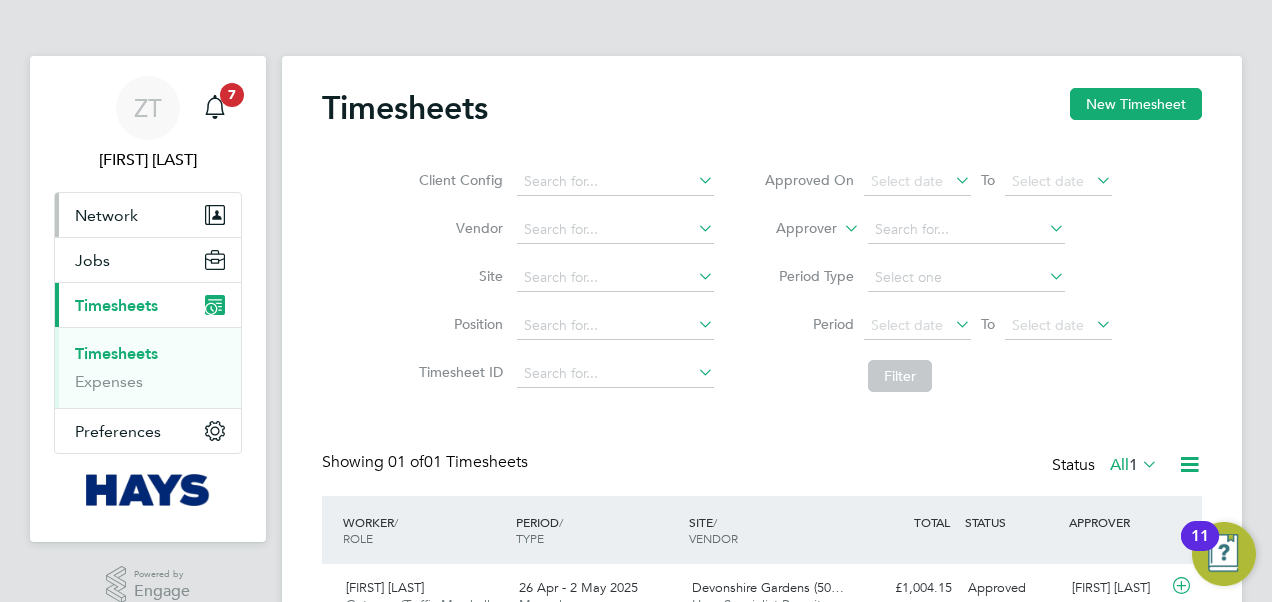 click on "Network" at bounding box center [148, 215] 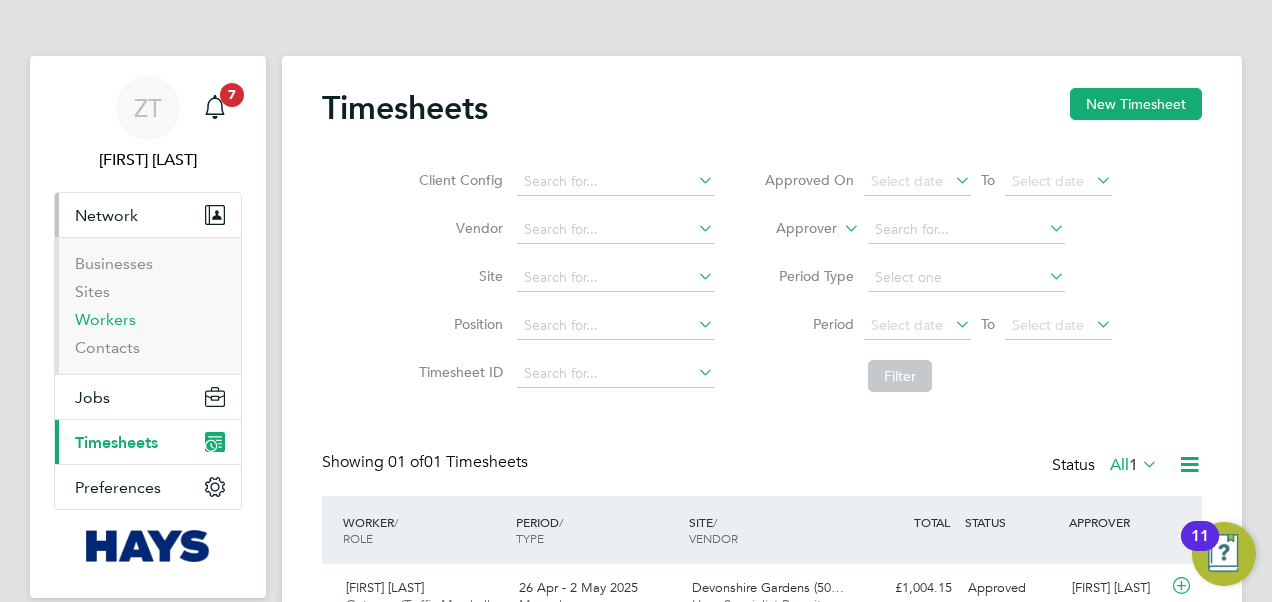click on "Workers" at bounding box center (105, 319) 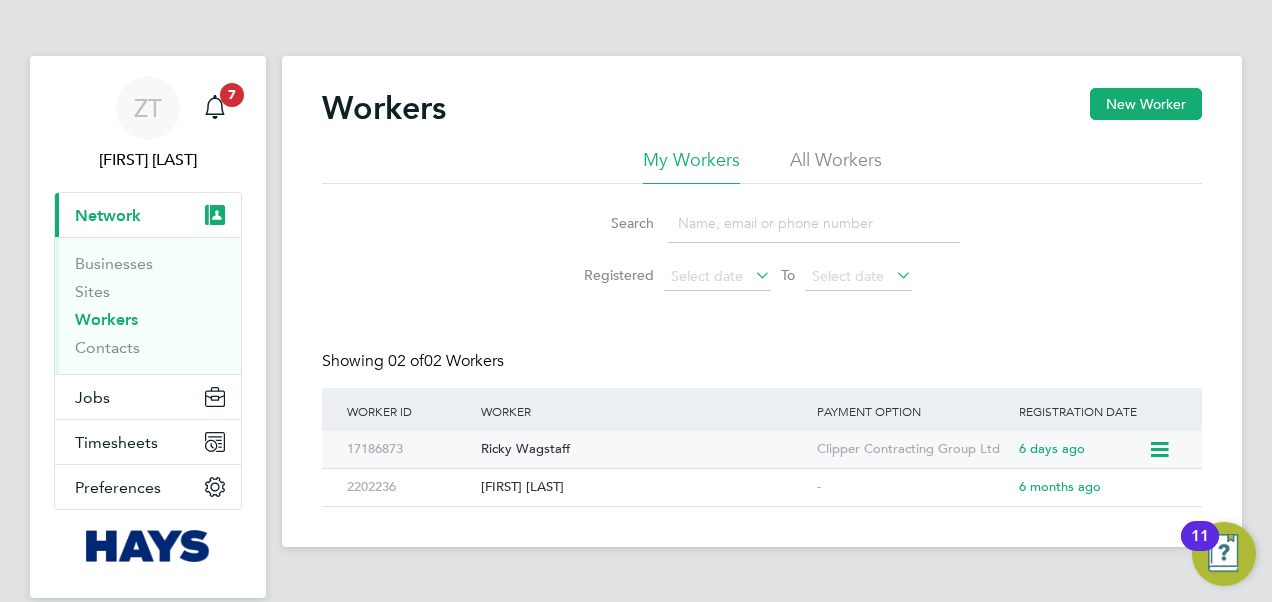 click on "Ricky Wagstaff" 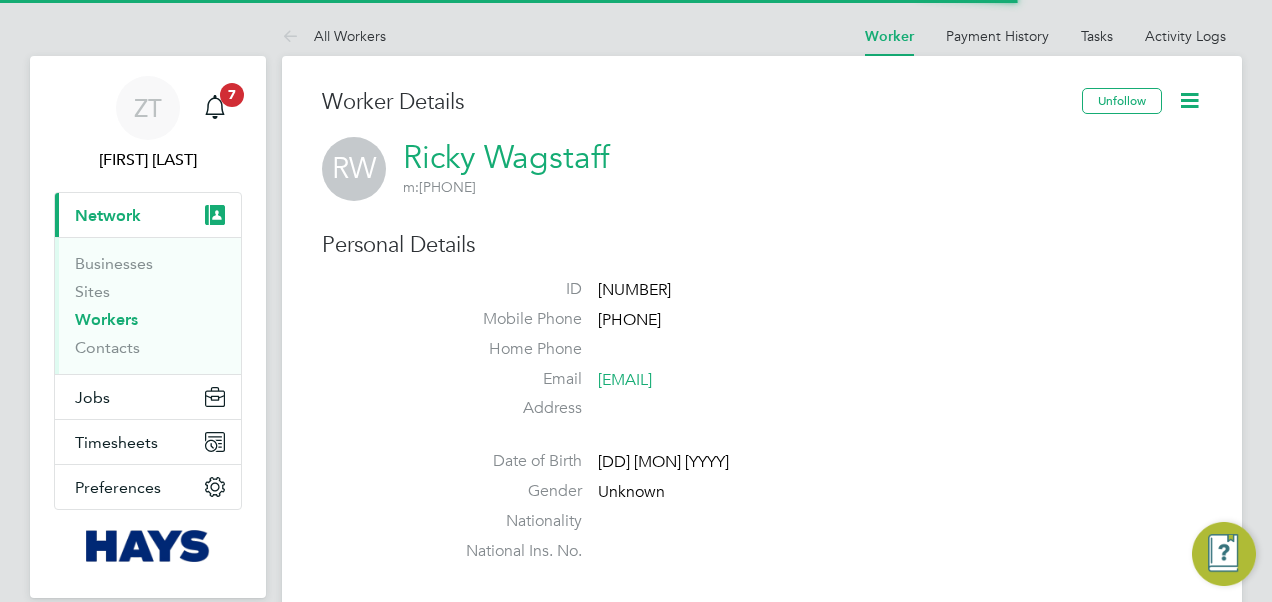 scroll, scrollTop: 0, scrollLeft: 0, axis: both 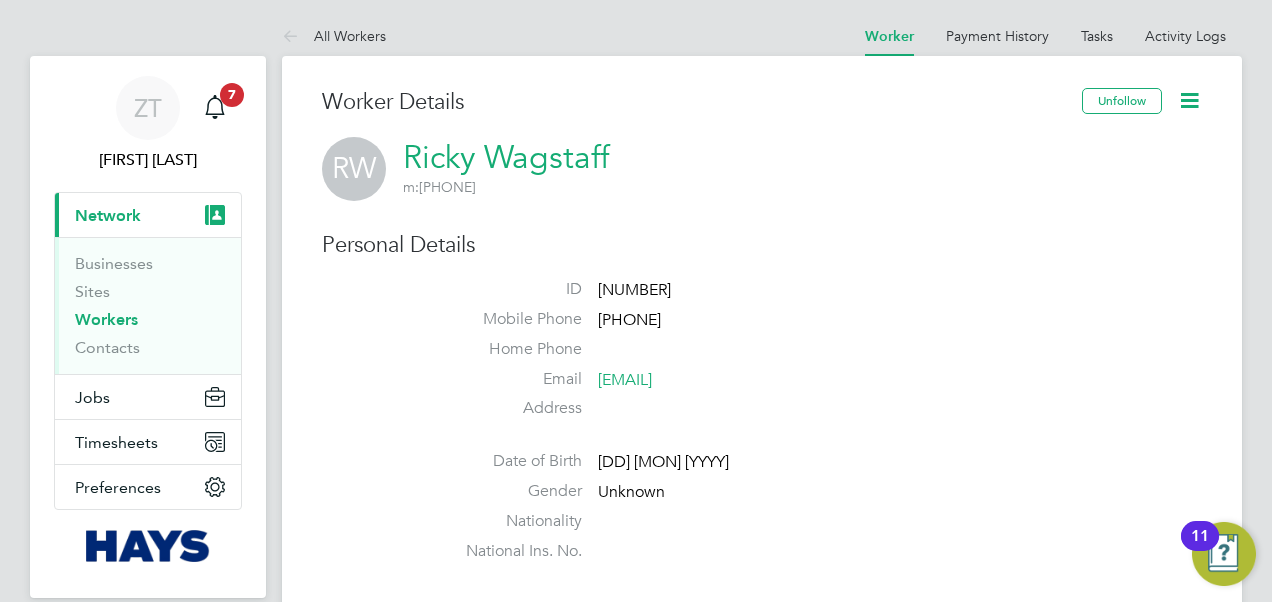 click 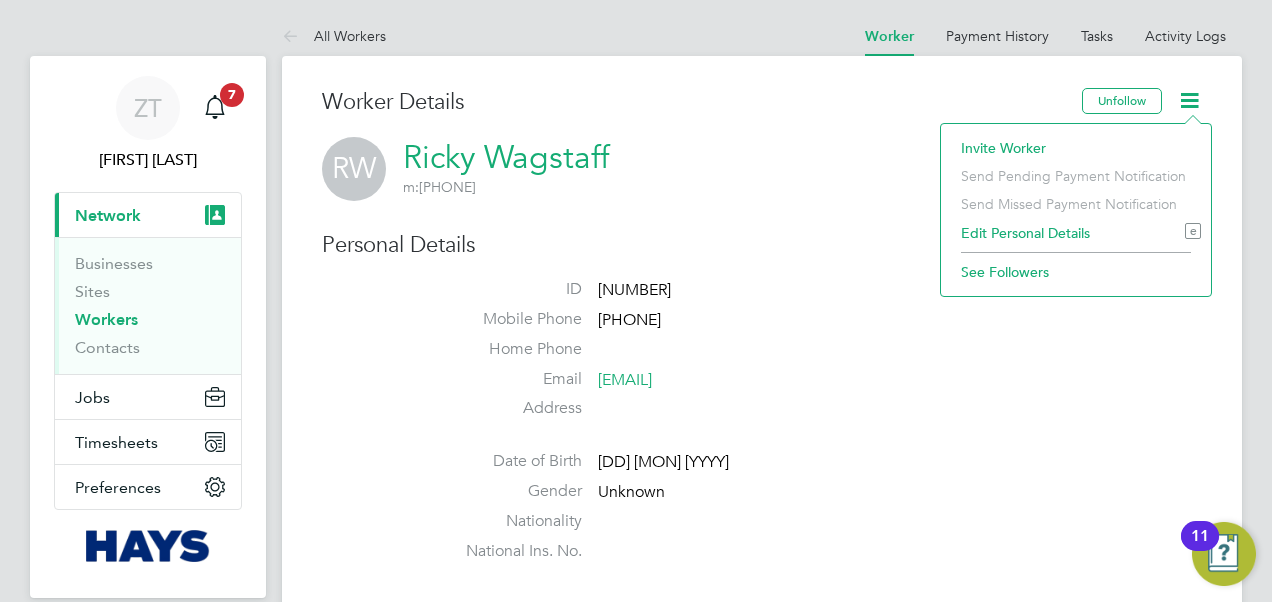 click 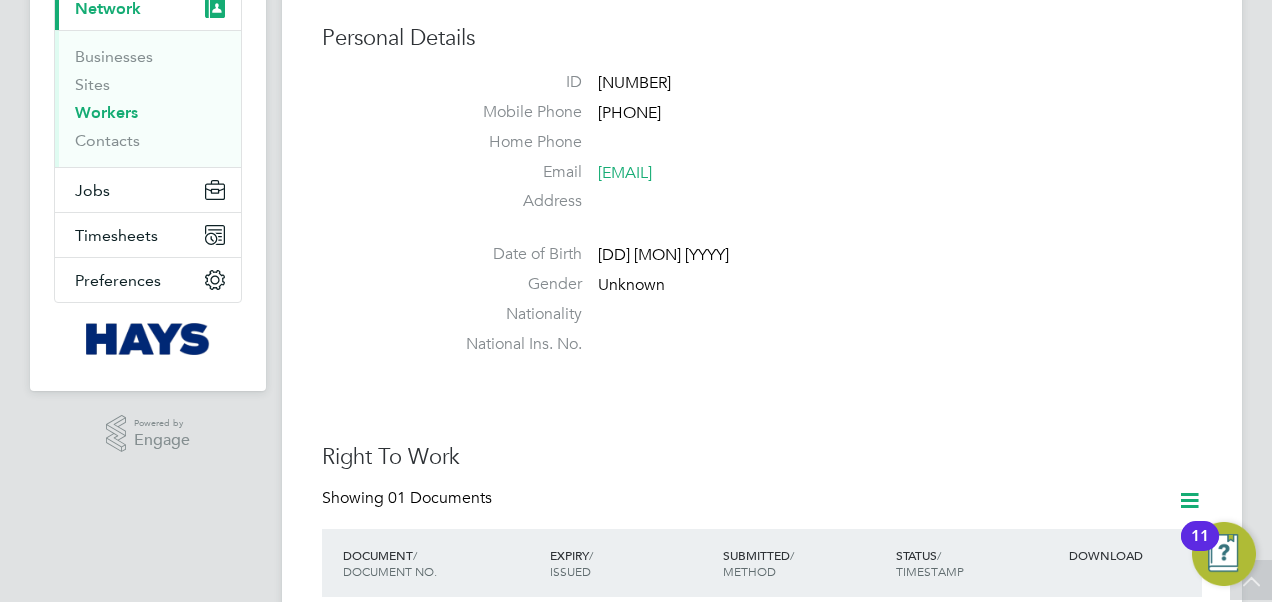 scroll, scrollTop: 0, scrollLeft: 0, axis: both 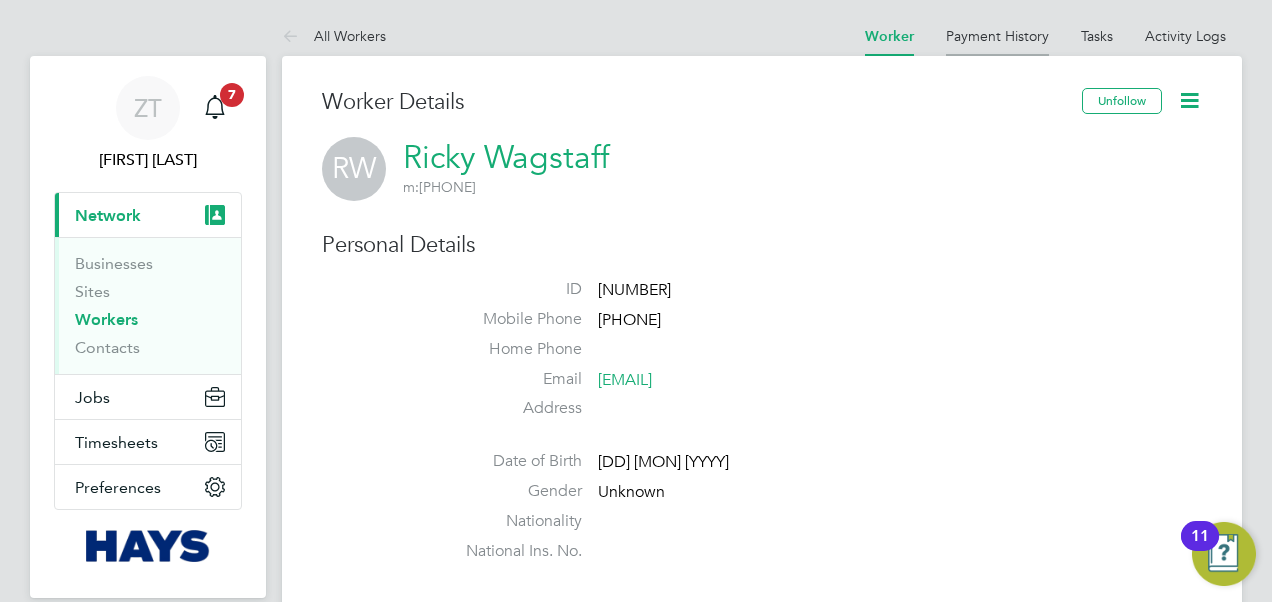 click on "Payment History" at bounding box center [997, 36] 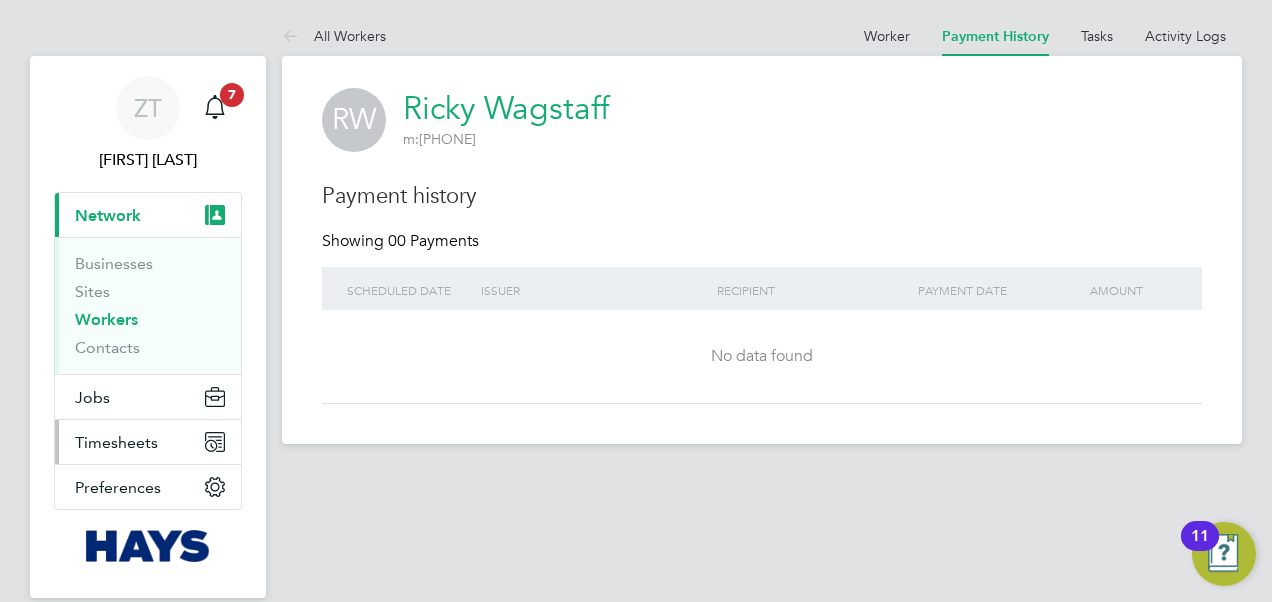 click on "Timesheets" at bounding box center (116, 442) 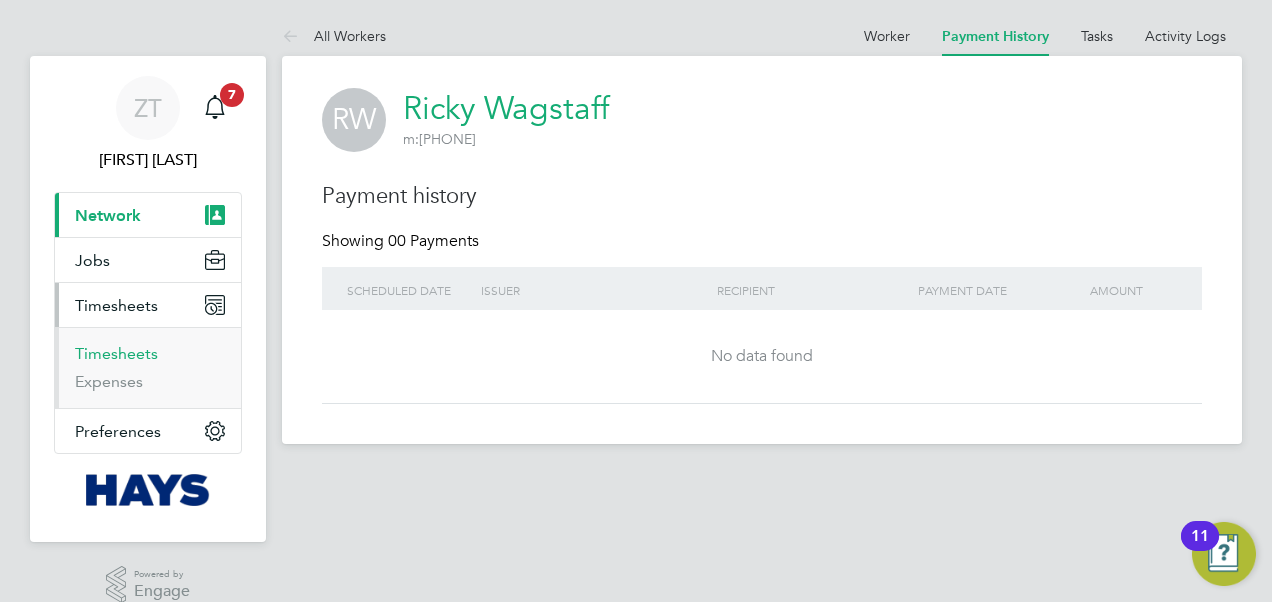 click on "Timesheets" at bounding box center (116, 353) 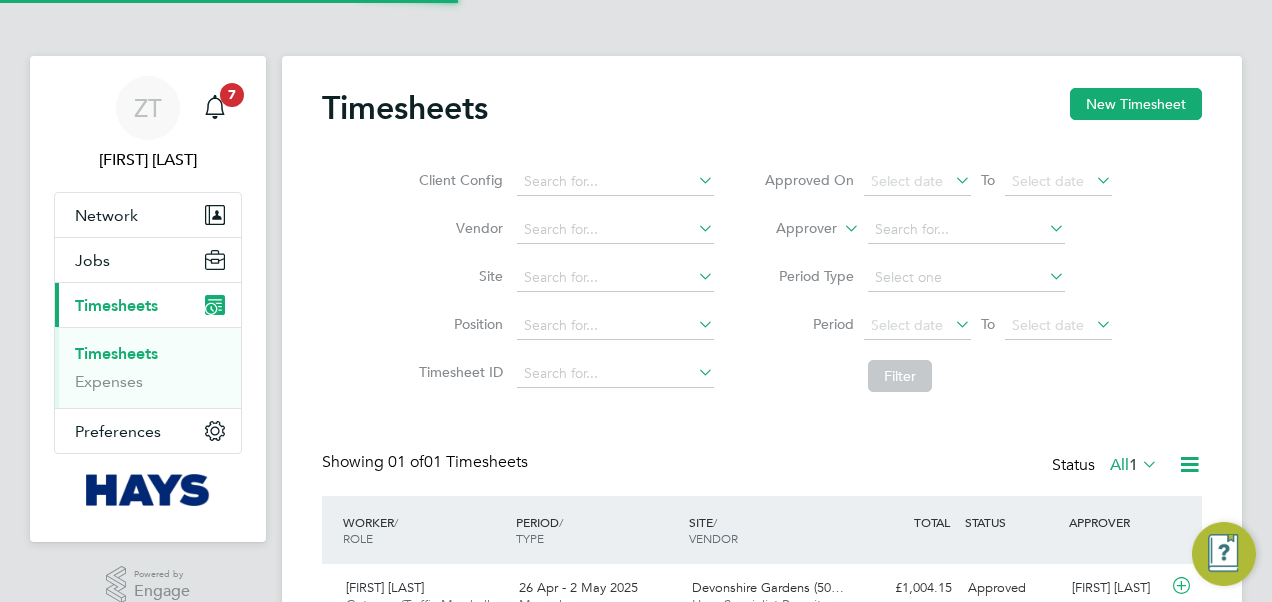 scroll, scrollTop: 10, scrollLeft: 10, axis: both 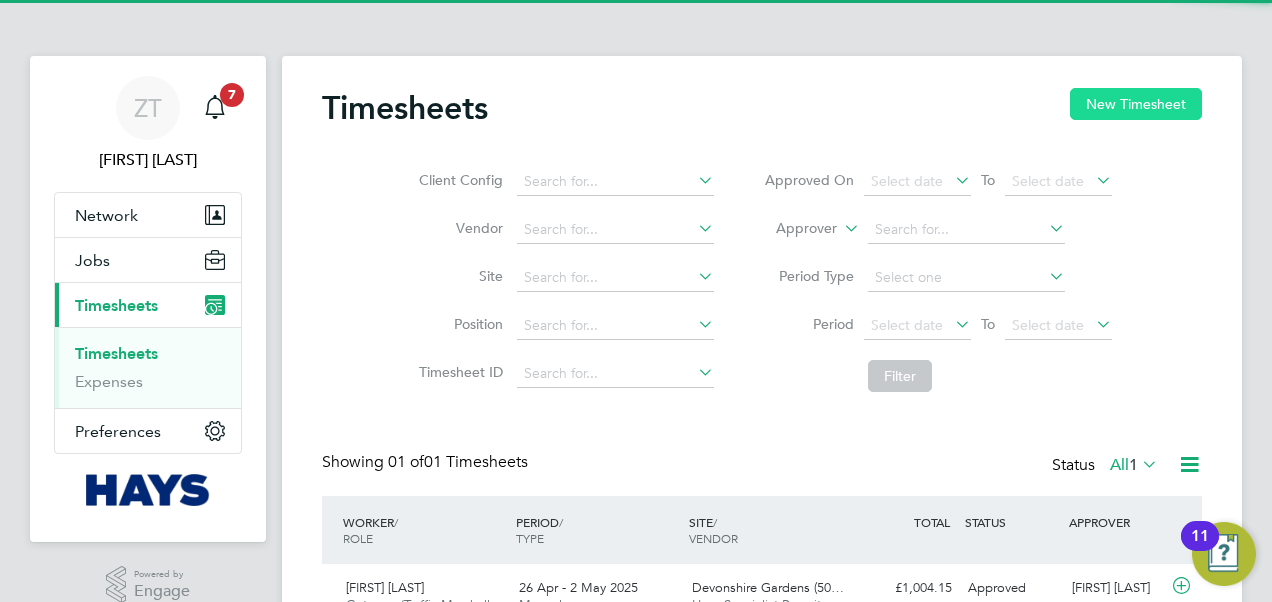 click on "New Timesheet" 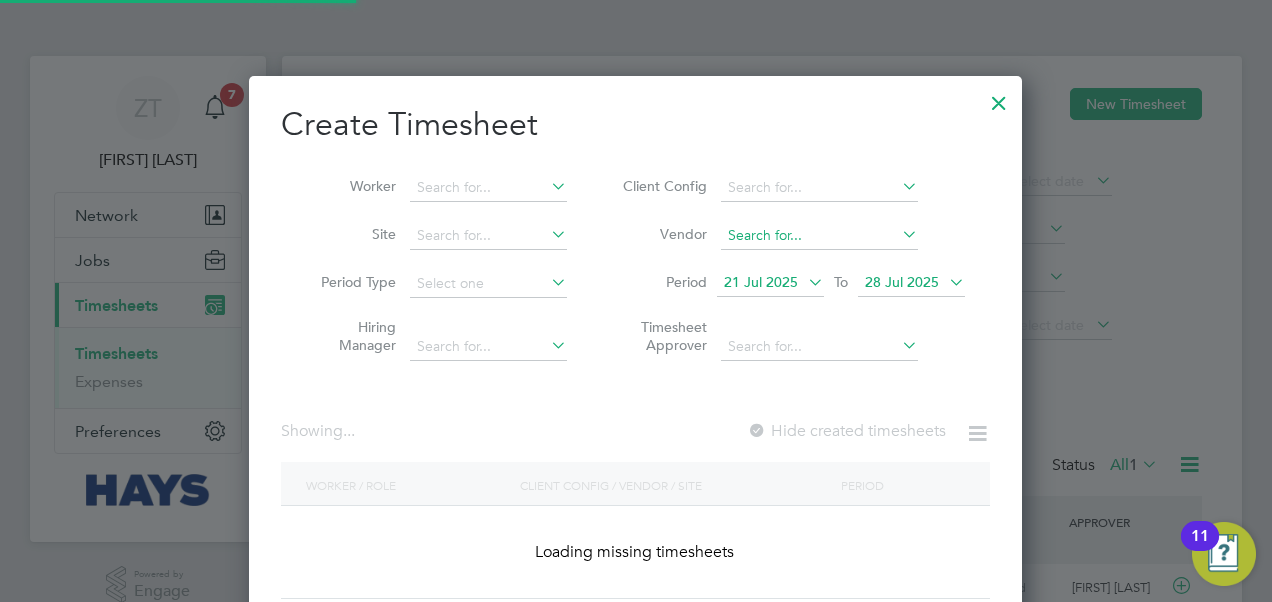 scroll, scrollTop: 10, scrollLeft: 9, axis: both 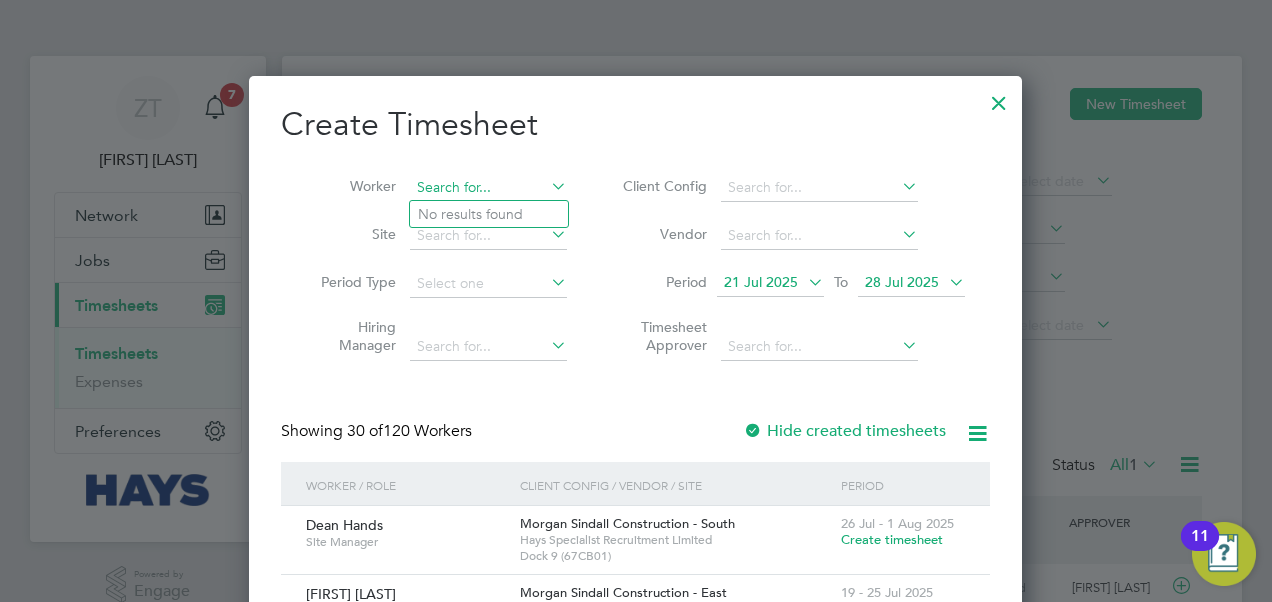 click at bounding box center [488, 188] 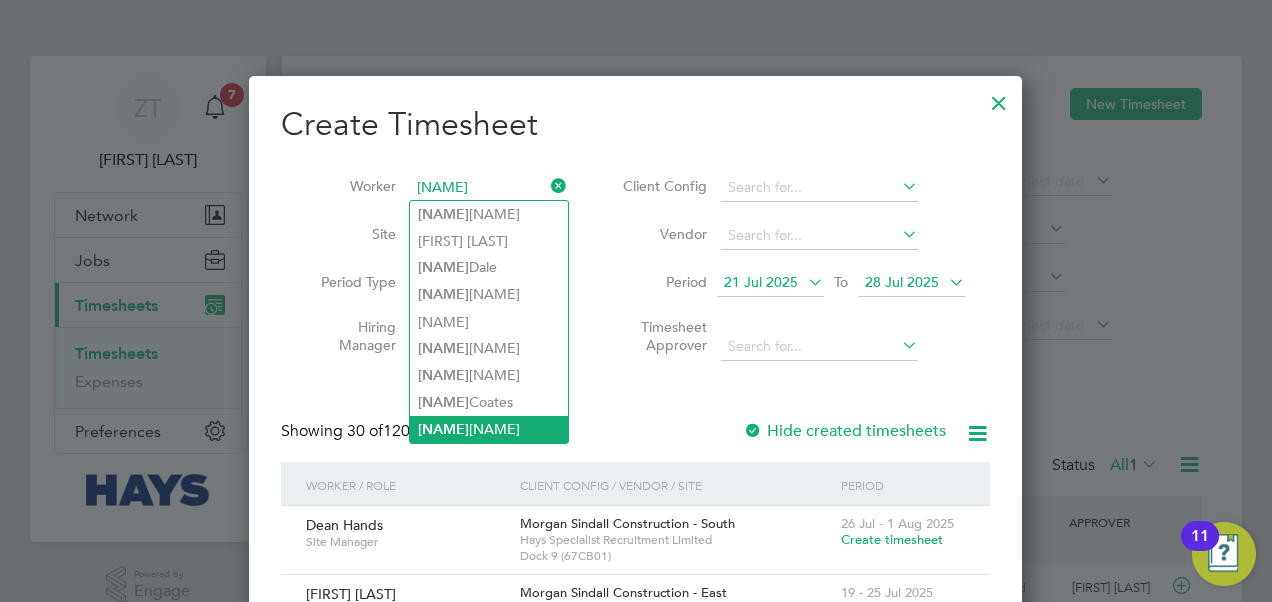 click on "Ricky  Wagstaff" 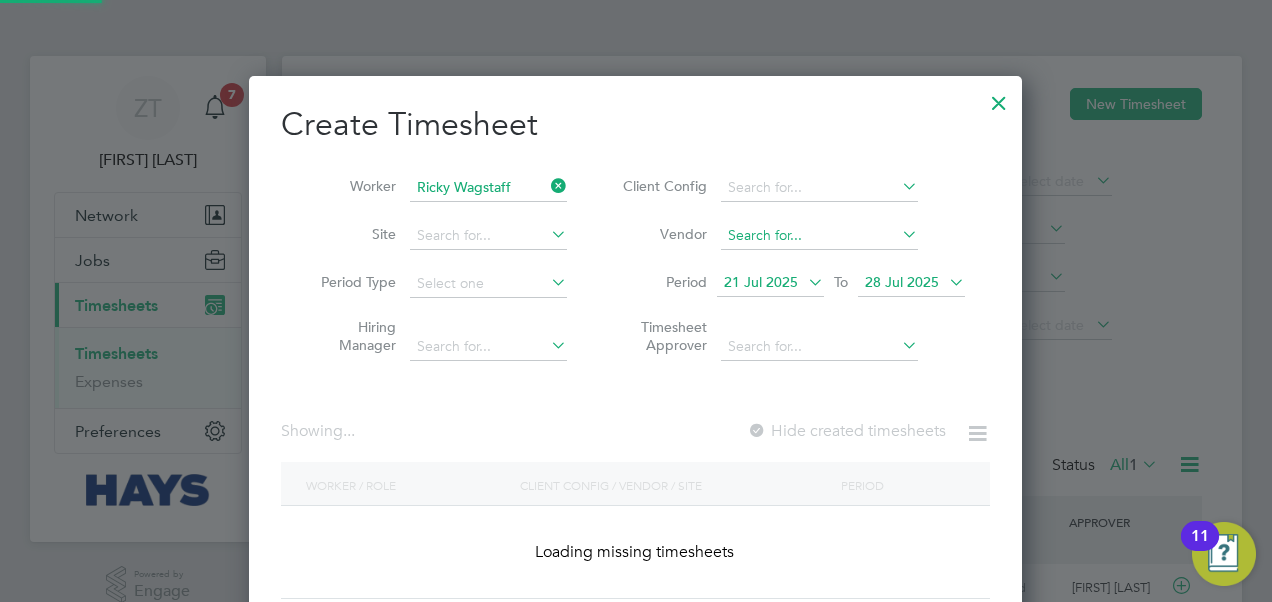 scroll, scrollTop: 10, scrollLeft: 9, axis: both 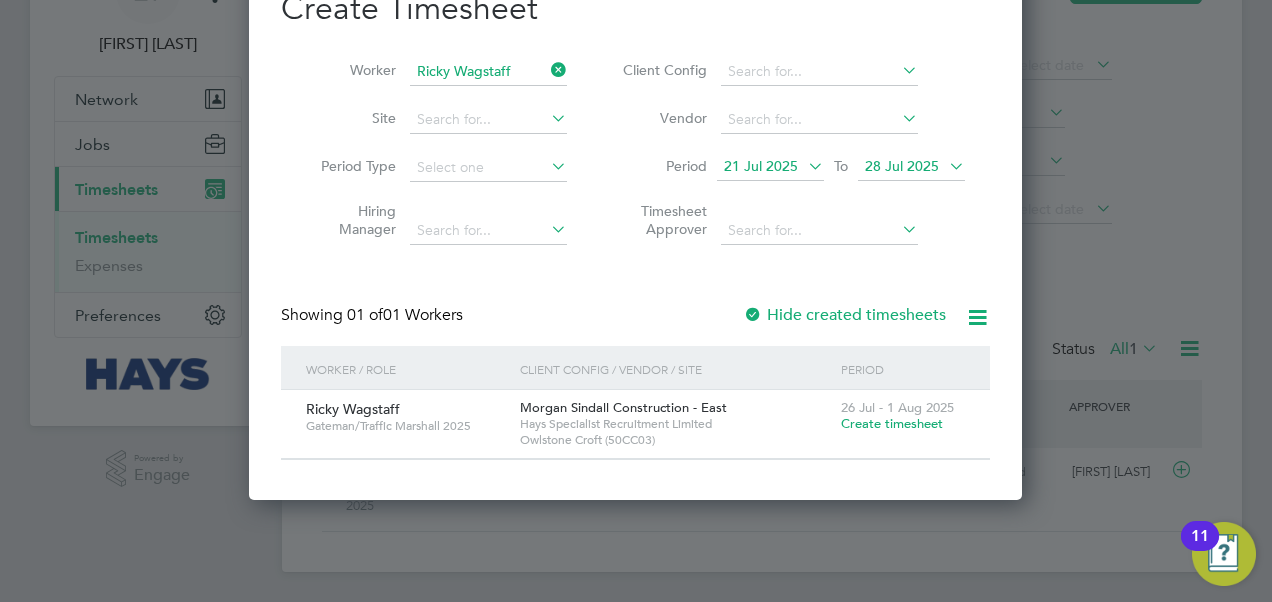 click on "Create timesheet" at bounding box center (892, 423) 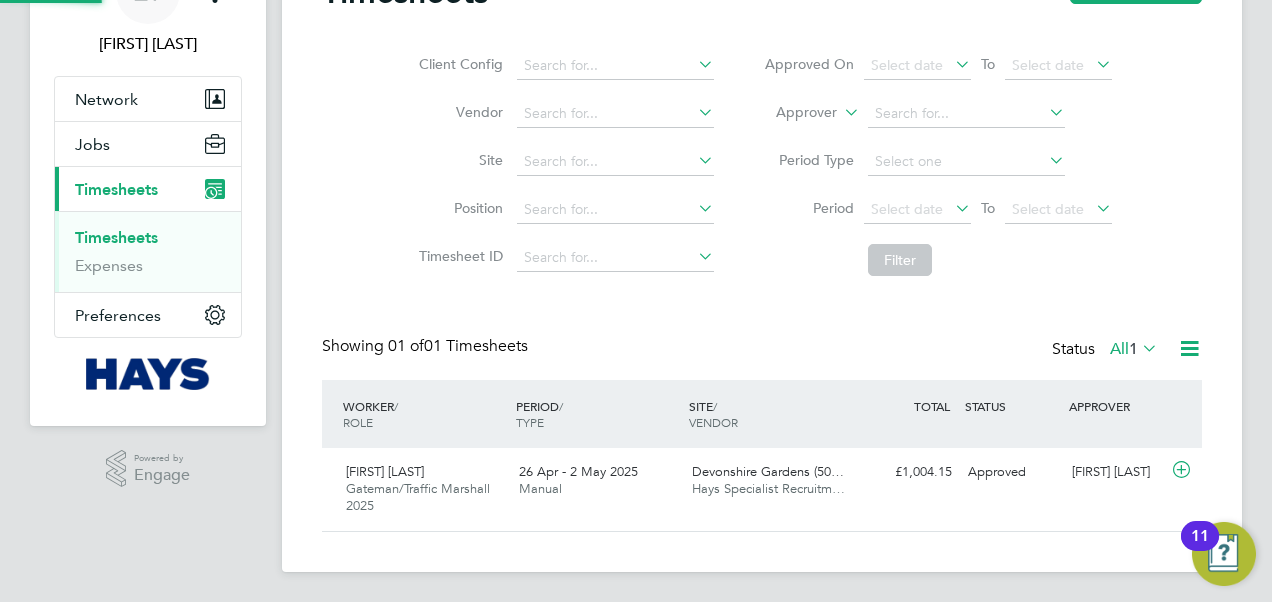 scroll, scrollTop: 94, scrollLeft: 0, axis: vertical 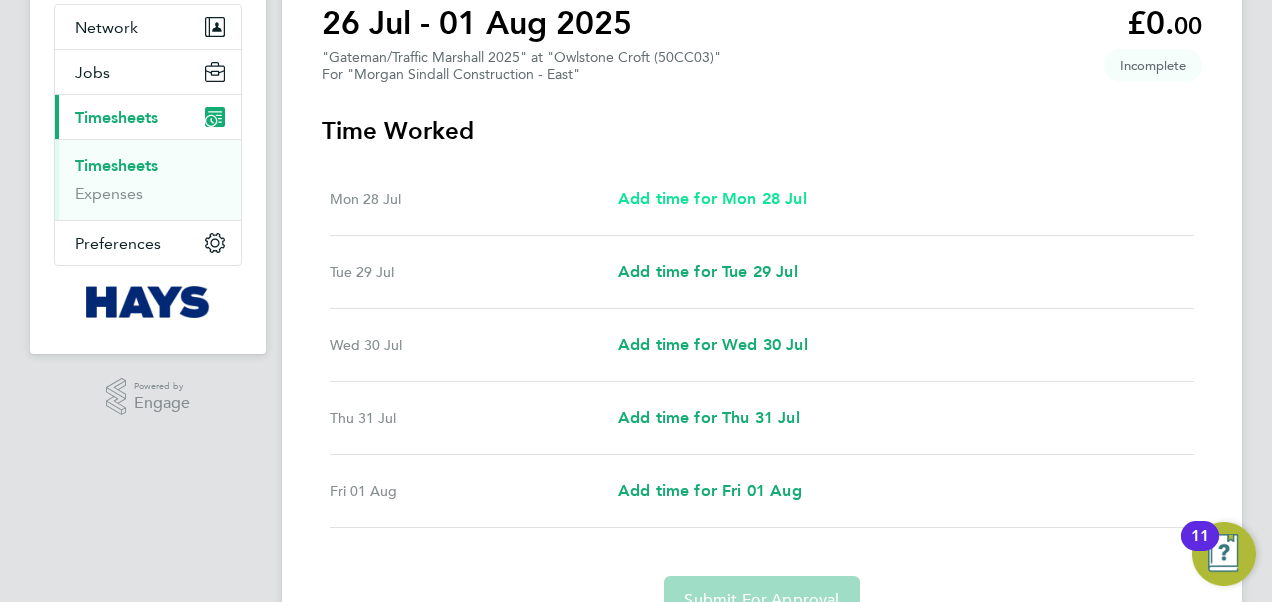 click on "Add time for Mon 28 Jul" at bounding box center [712, 198] 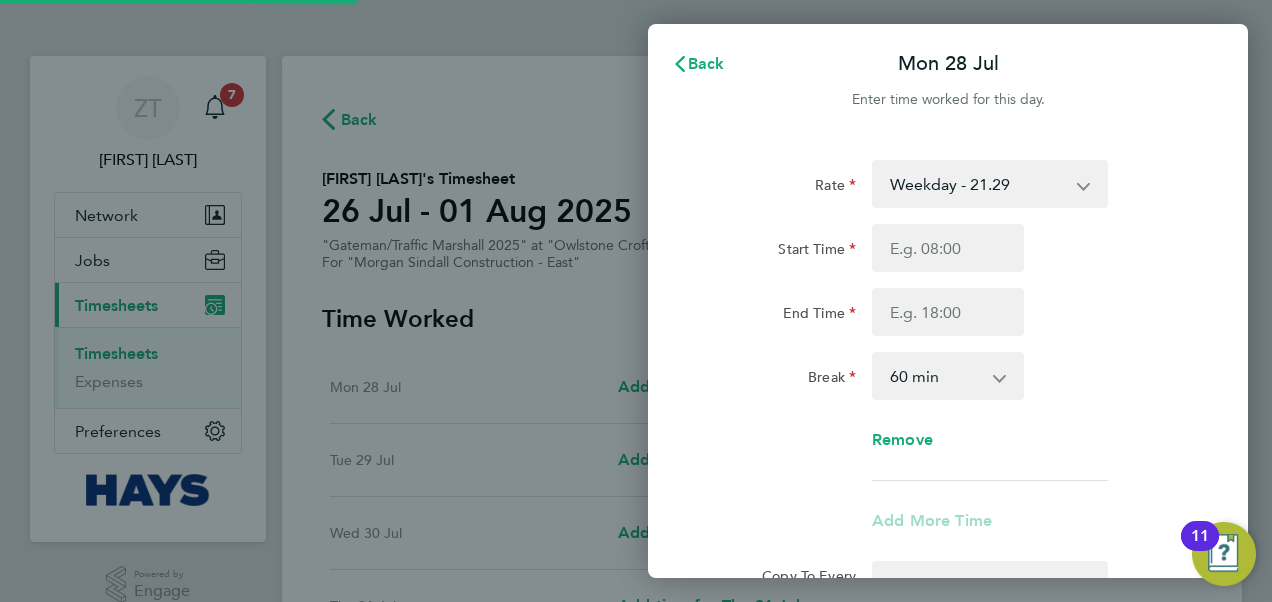scroll, scrollTop: 0, scrollLeft: 0, axis: both 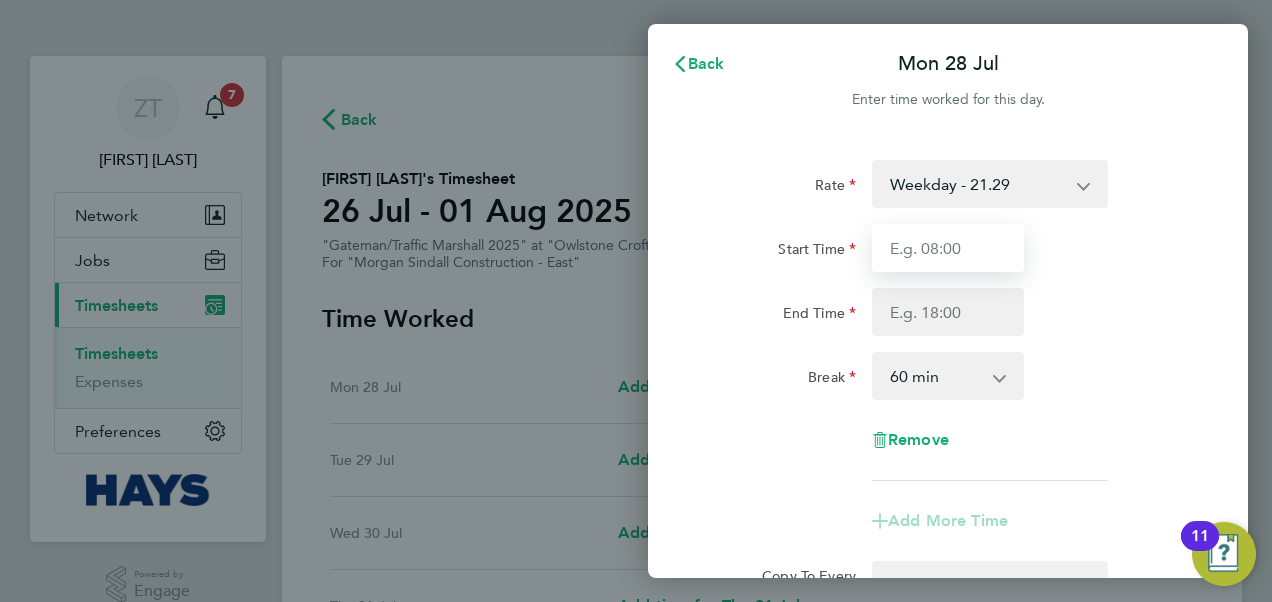 click on "Start Time" at bounding box center [948, 248] 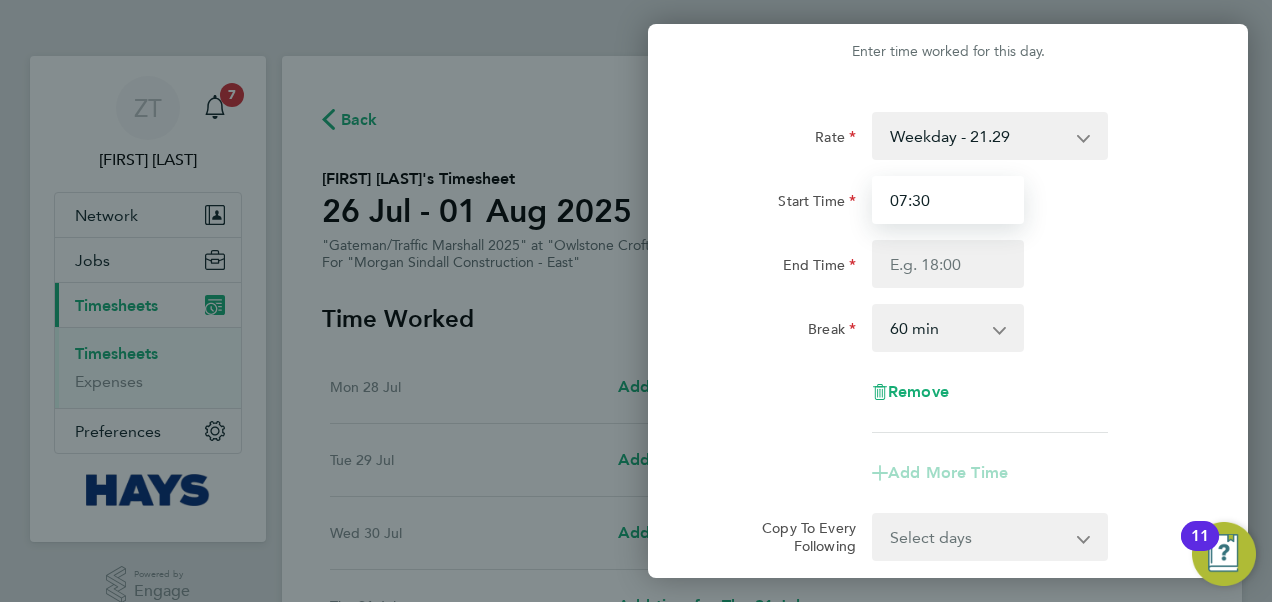 scroll, scrollTop: 0, scrollLeft: 0, axis: both 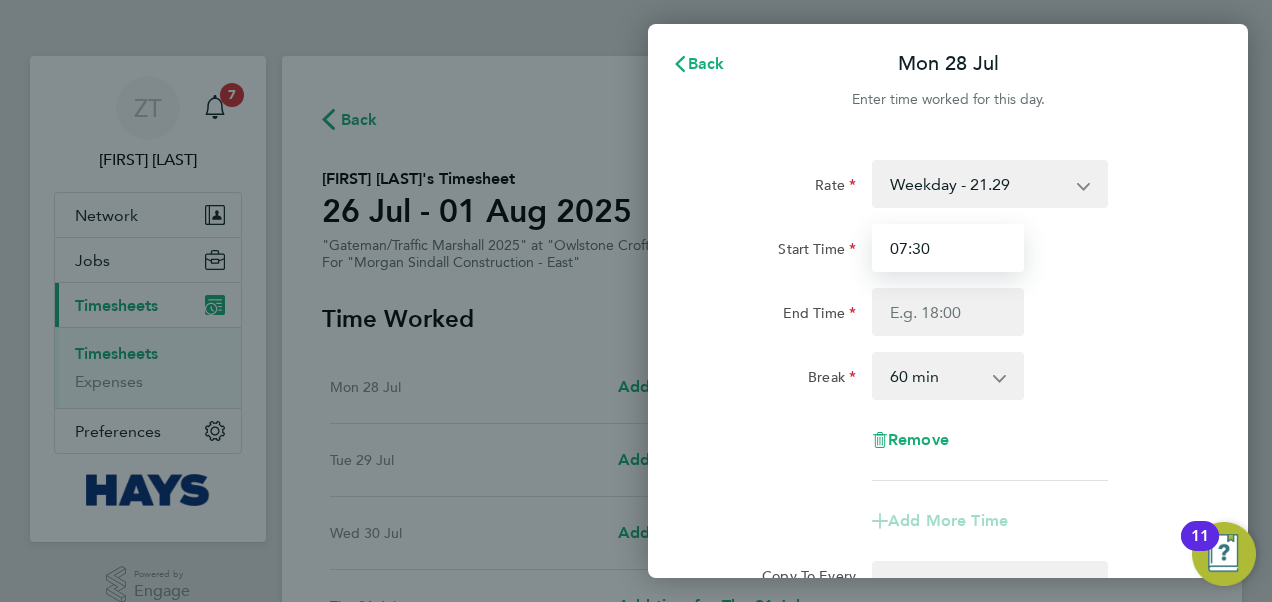 type on "07:30" 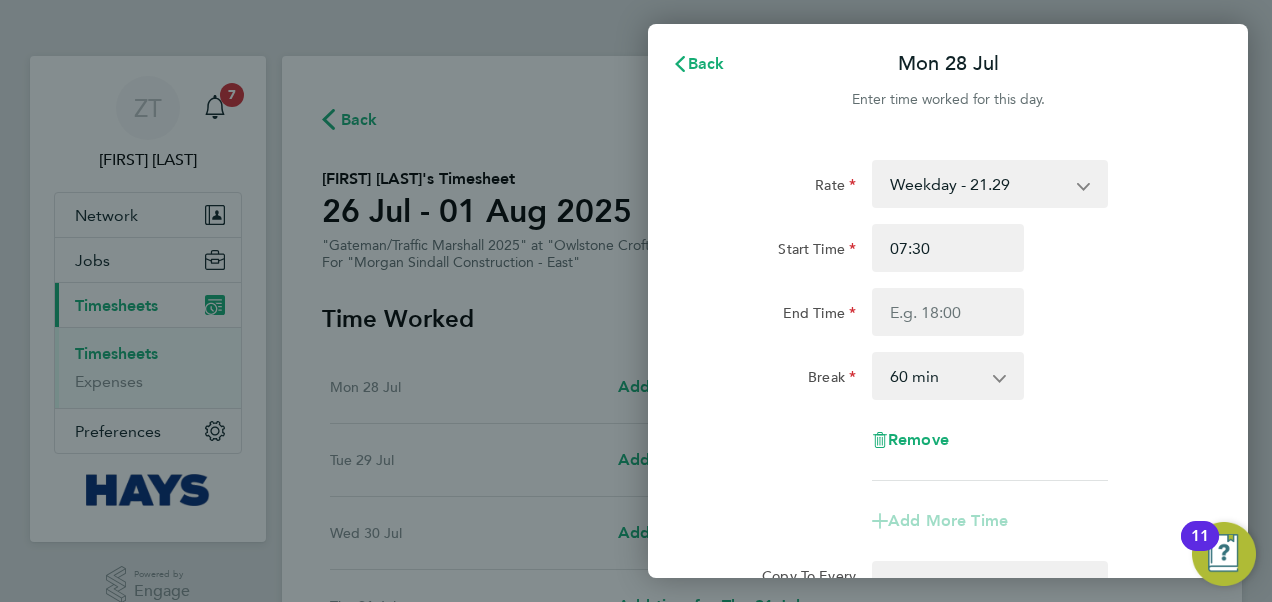 click on "End Time" 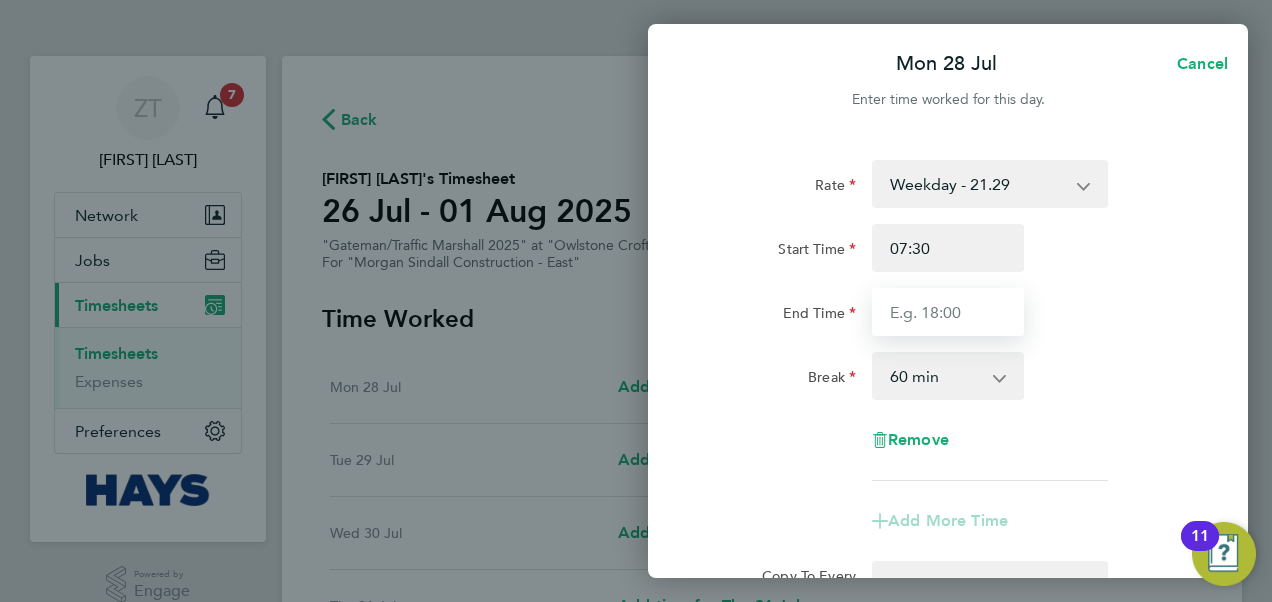 click on "End Time" at bounding box center (948, 312) 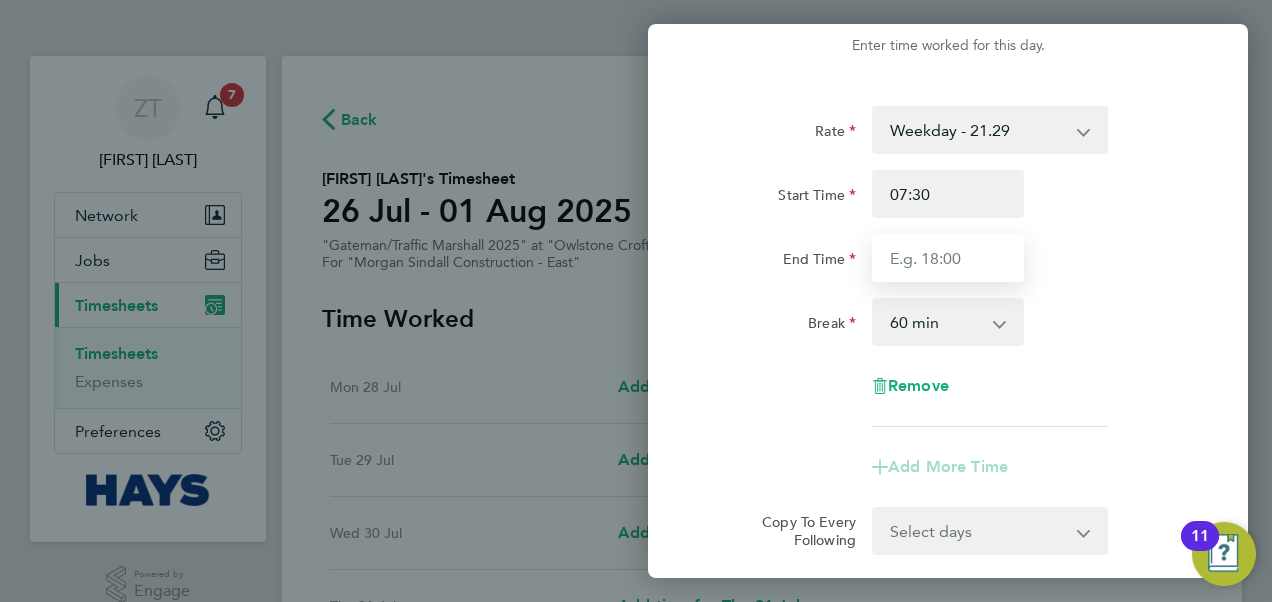 scroll, scrollTop: 0, scrollLeft: 0, axis: both 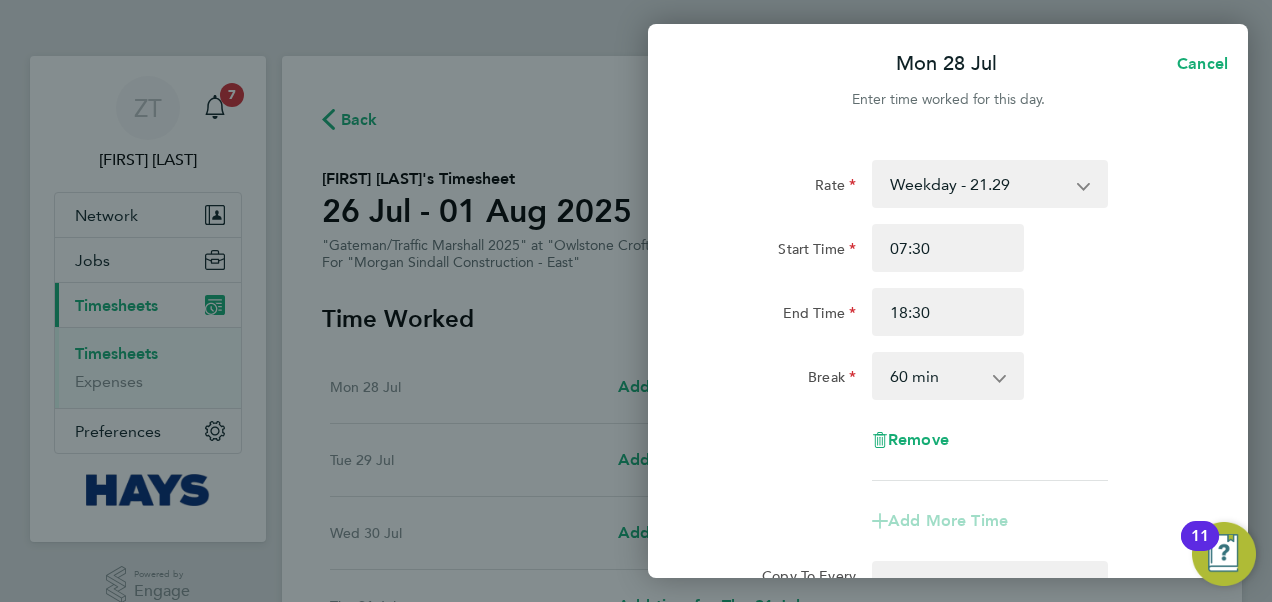 click on "End Time 18:30" 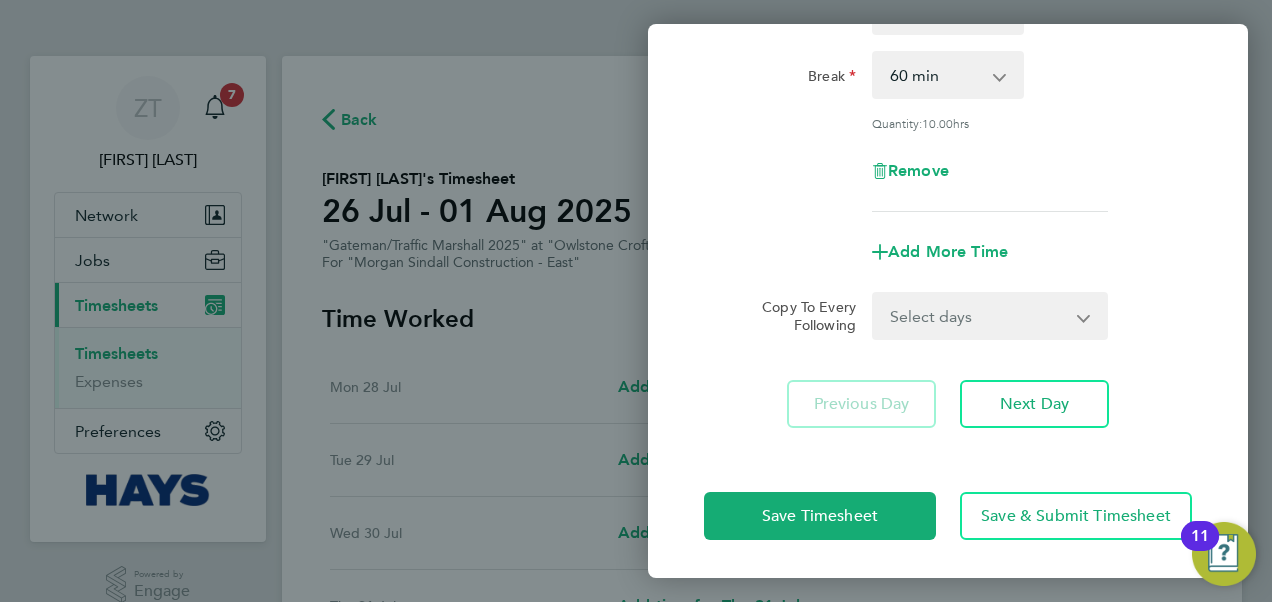 scroll 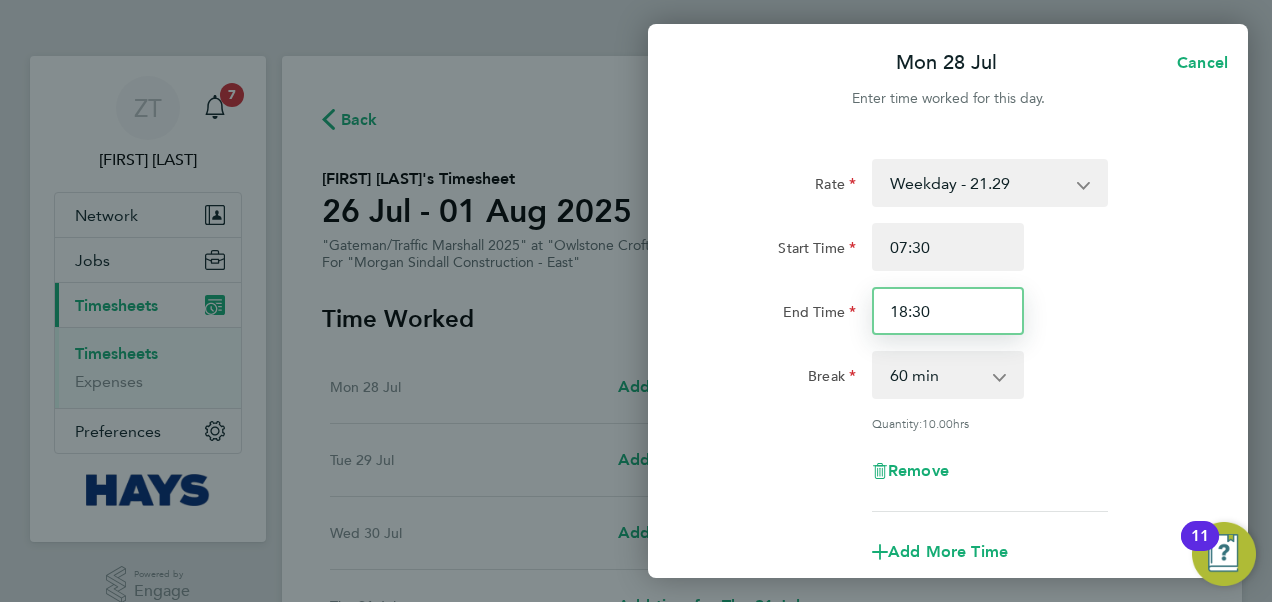 drag, startPoint x: 980, startPoint y: 318, endPoint x: 873, endPoint y: 304, distance: 107.912 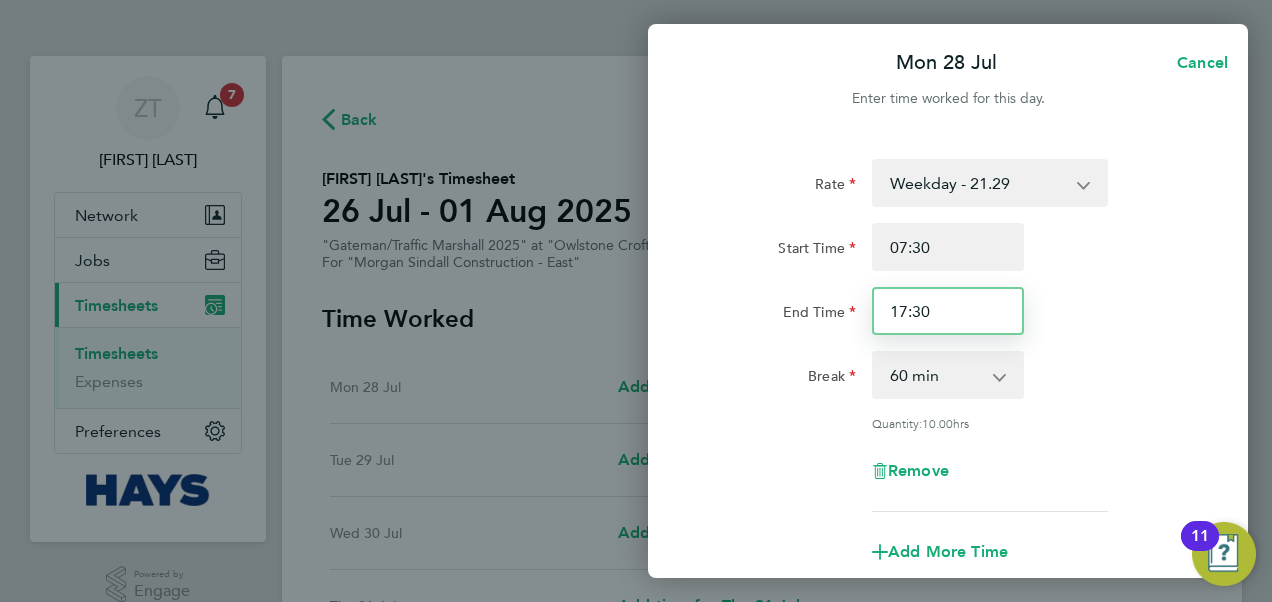 type on "17:30" 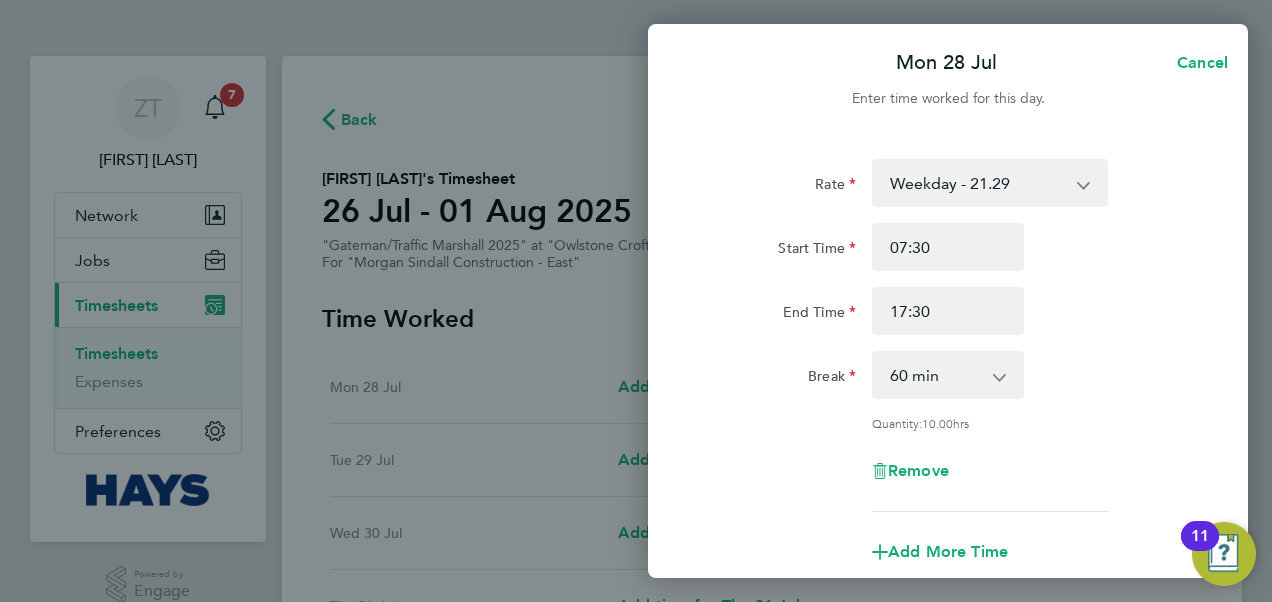click on "Rate  Weekday  - 21.29   Overtime - 30.63
Start Time 07:30 End Time 17:30 Break  0 min   15 min   30 min   45 min   60 min   75 min   90 min
Quantity:  10.00  hrs
Remove" 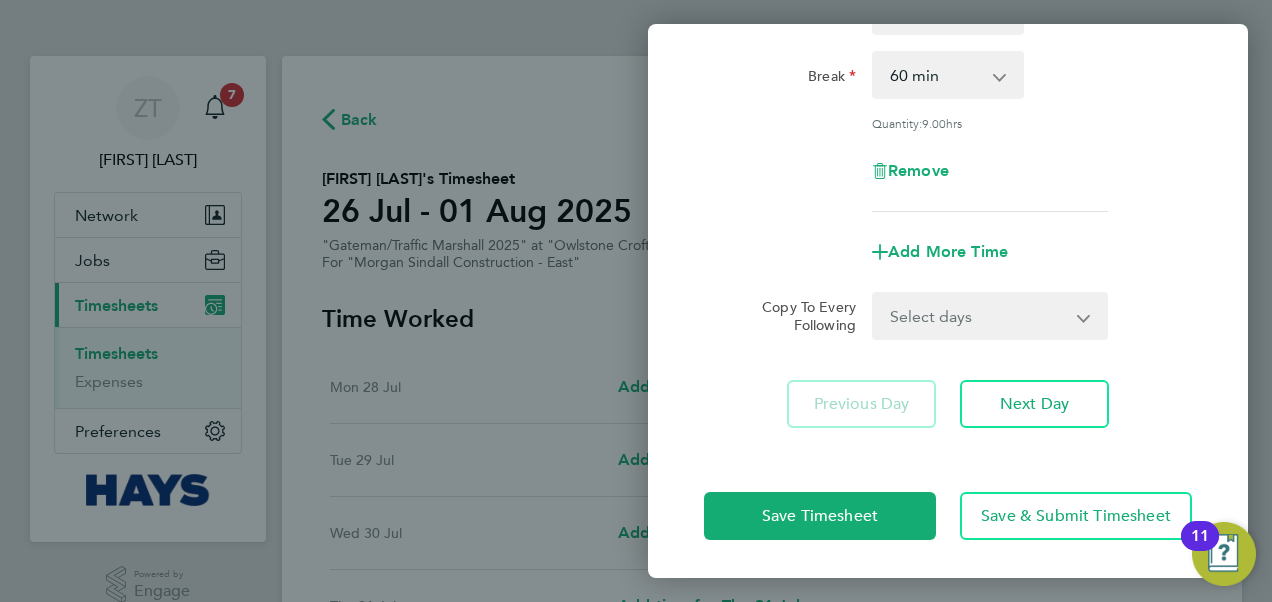 click on "Select days   Day   Tuesday   Wednesday   Thursday   Friday" at bounding box center [979, 316] 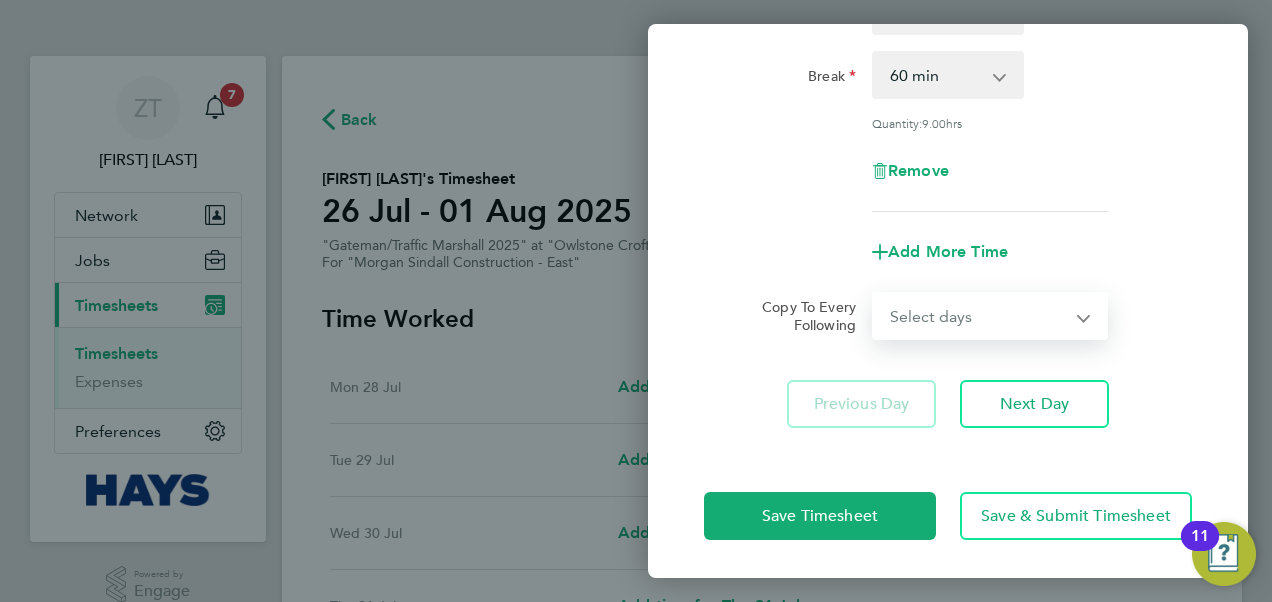 select on "TUE" 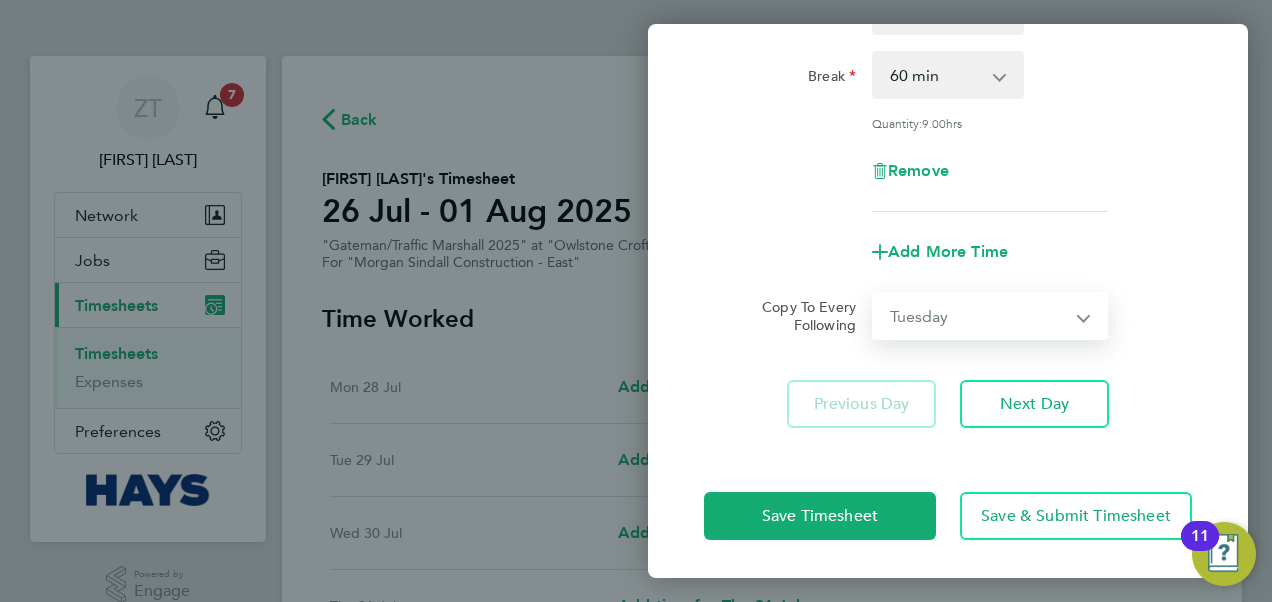 click on "Select days   Day   Tuesday   Wednesday   Thursday   Friday" at bounding box center (979, 316) 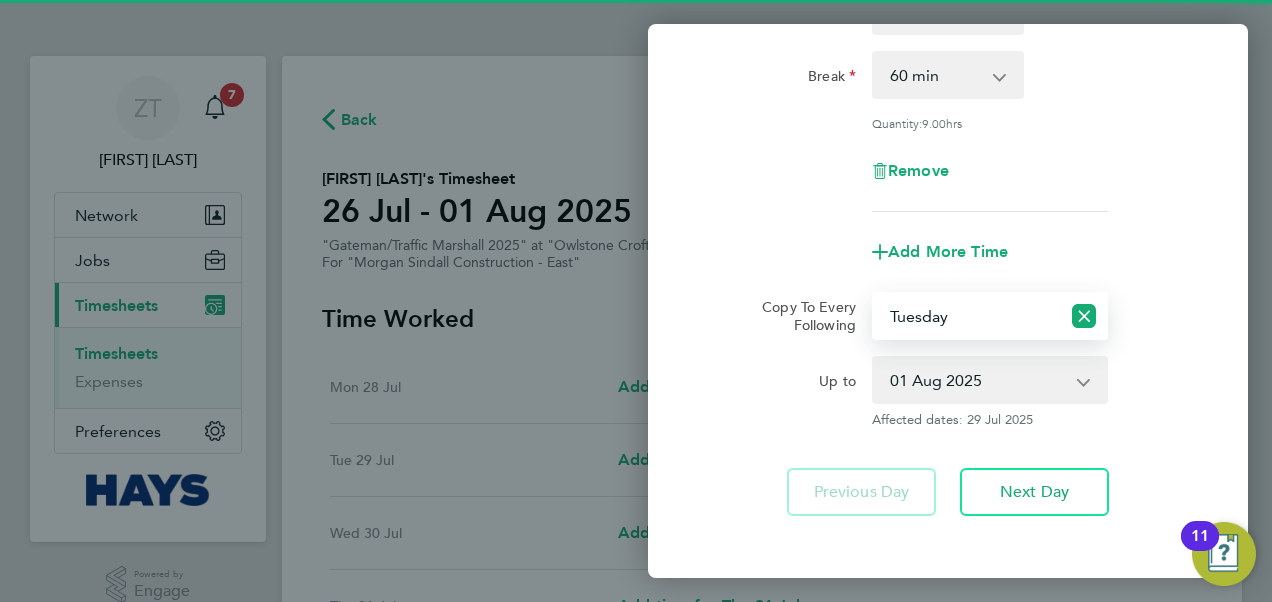 click on "Select days   Day   Tuesday   Wednesday   Thursday   Friday" at bounding box center [967, 316] 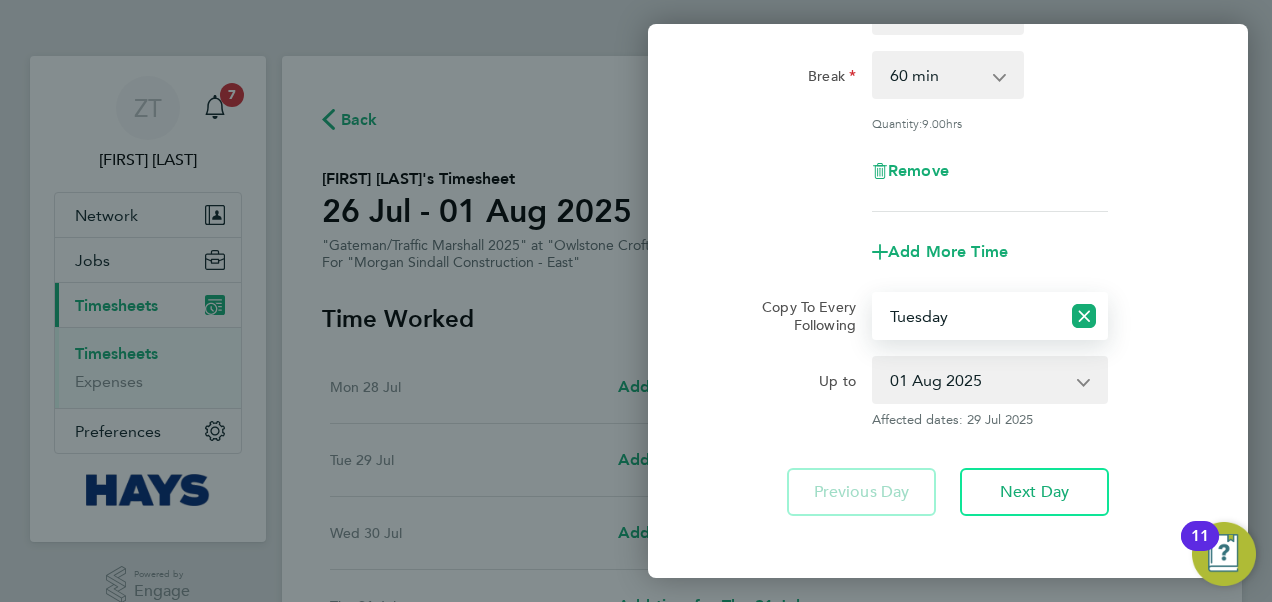 click on "Add More Time" 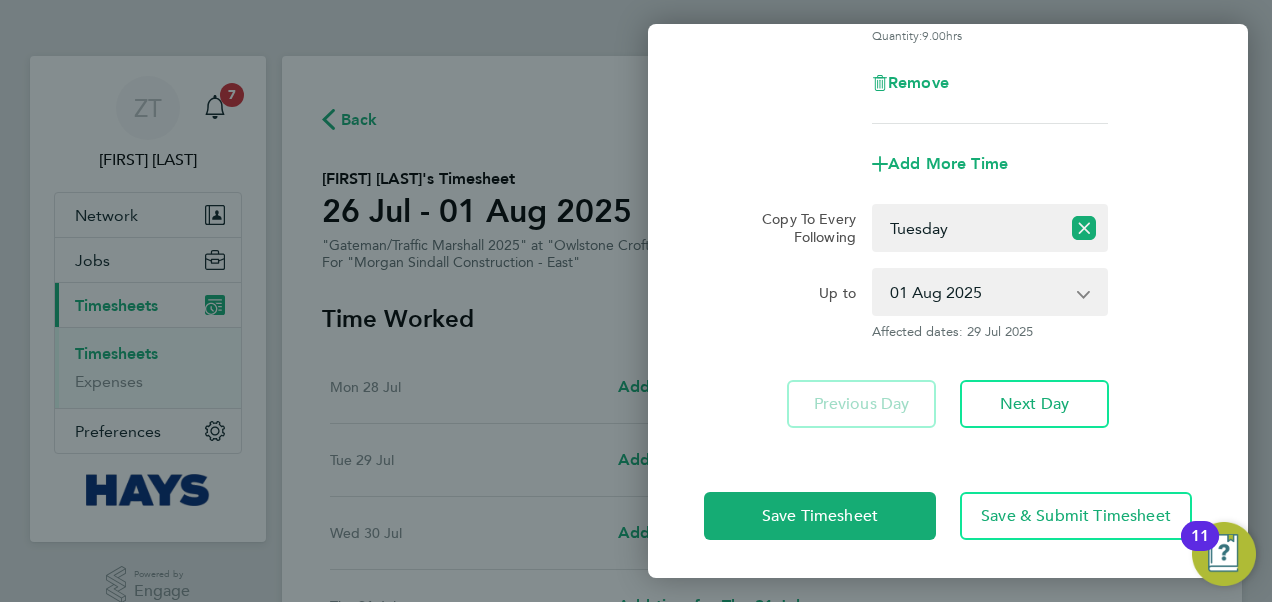 scroll, scrollTop: 209, scrollLeft: 0, axis: vertical 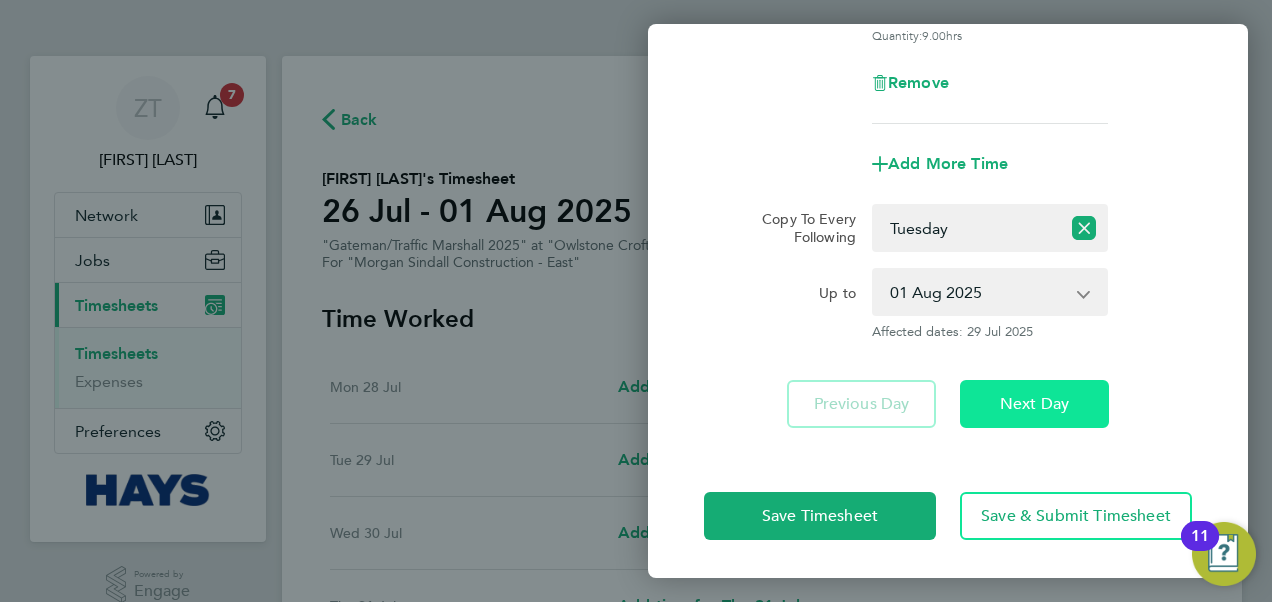 click on "Next Day" 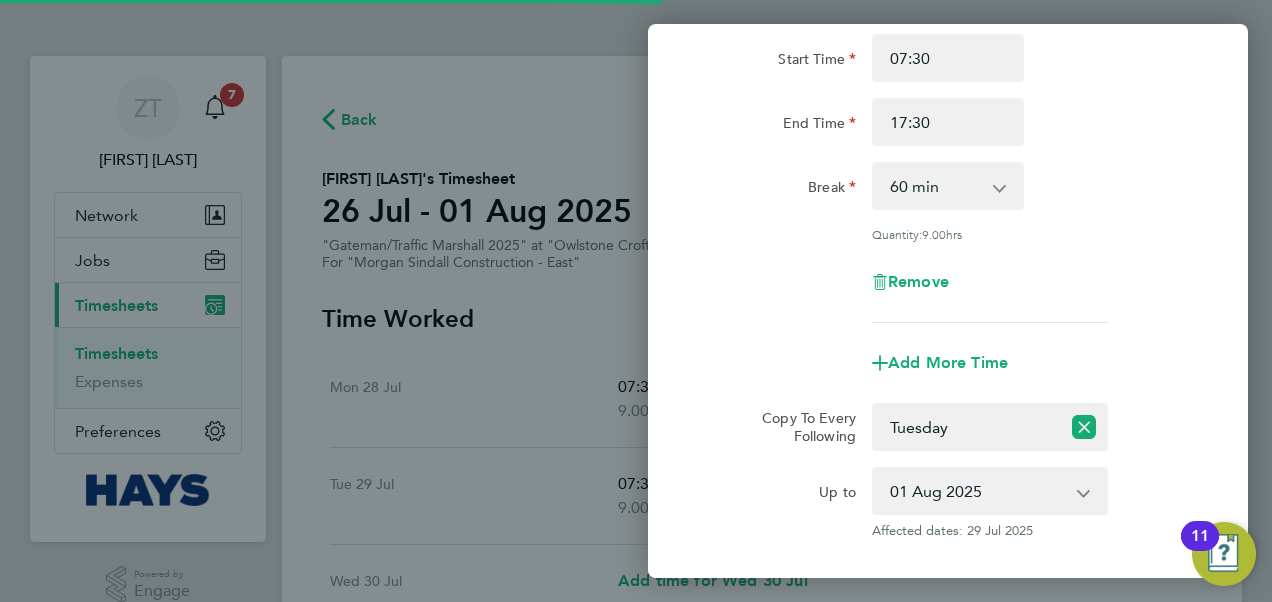 select on "60" 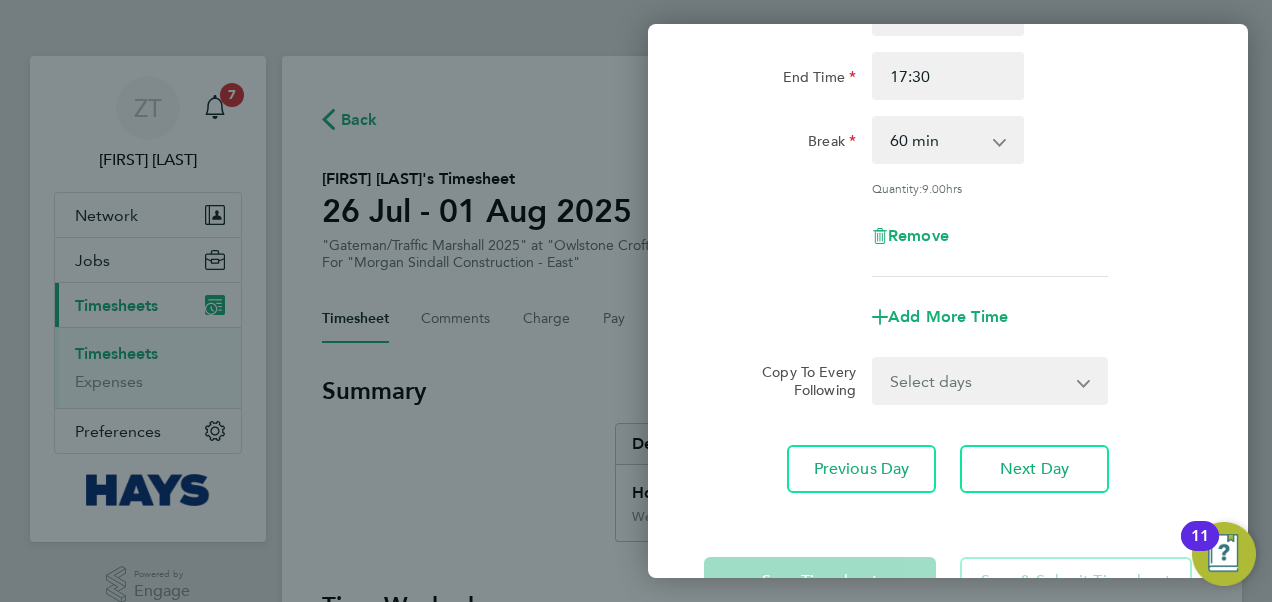 scroll, scrollTop: 301, scrollLeft: 0, axis: vertical 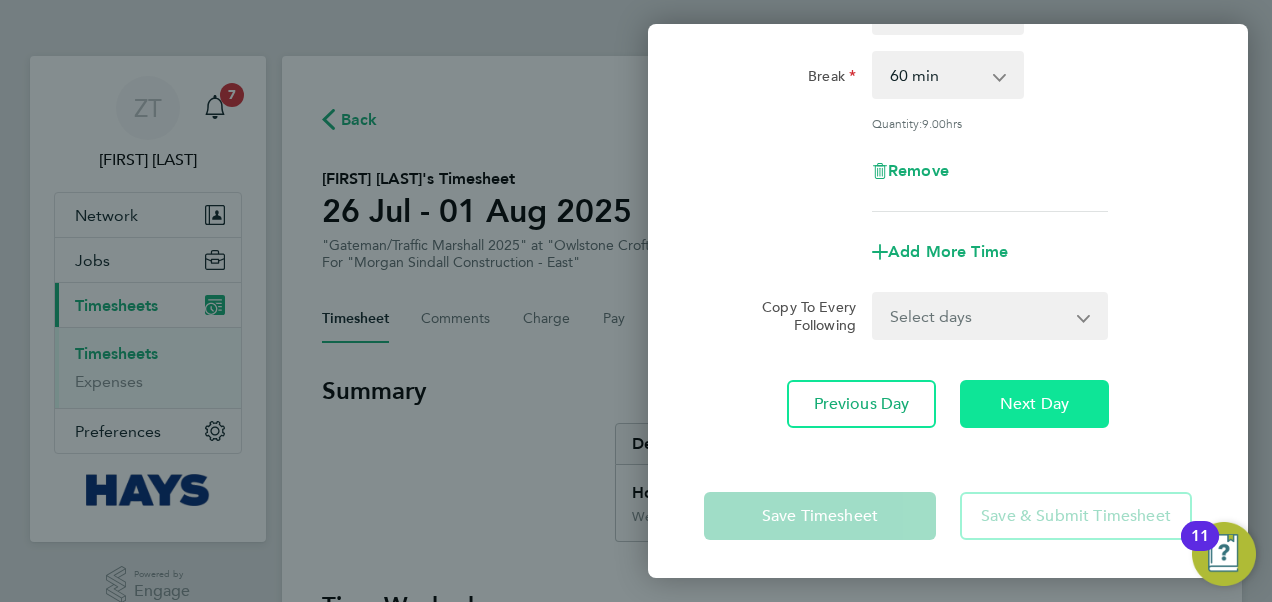 click on "Next Day" 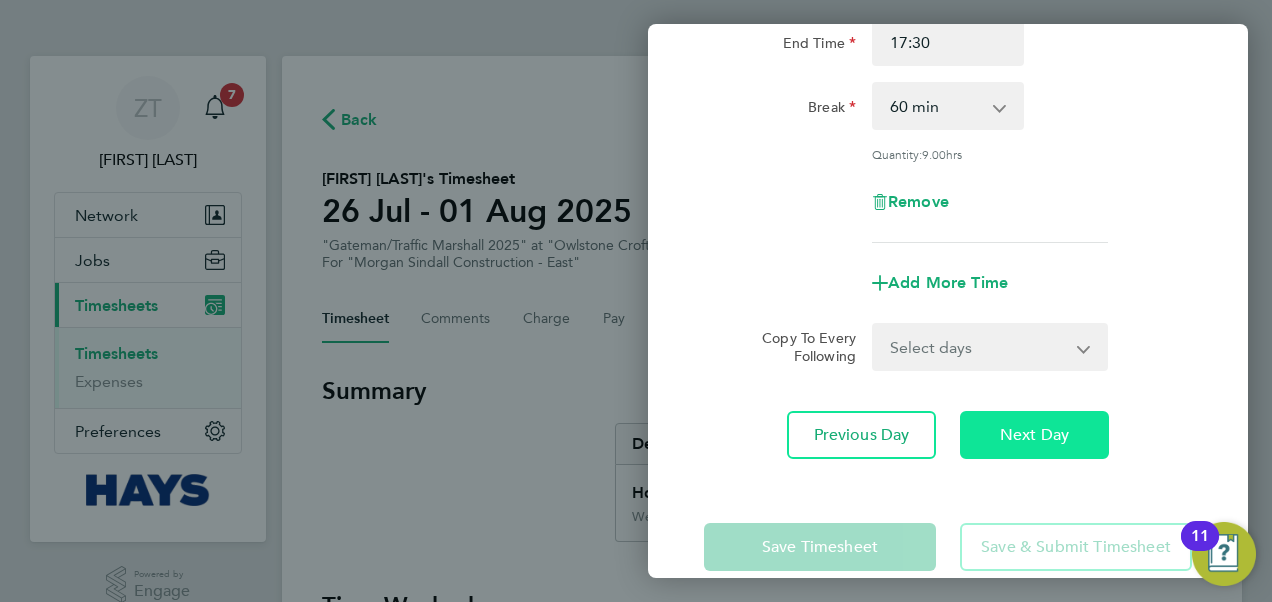select on "60" 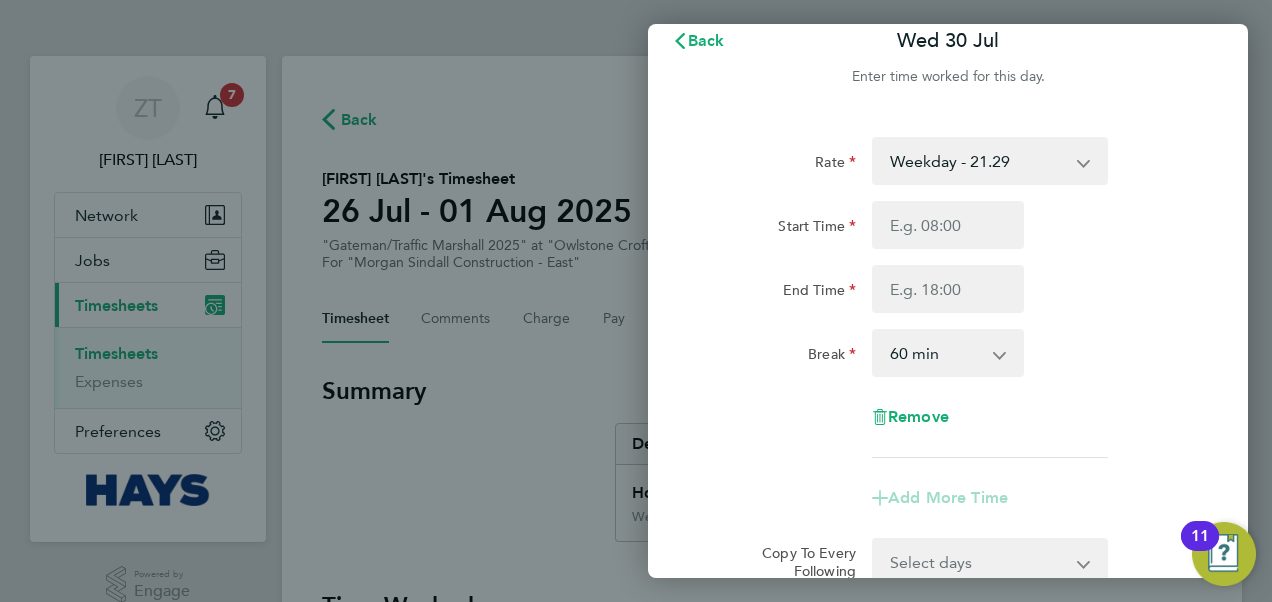 scroll, scrollTop: 0, scrollLeft: 0, axis: both 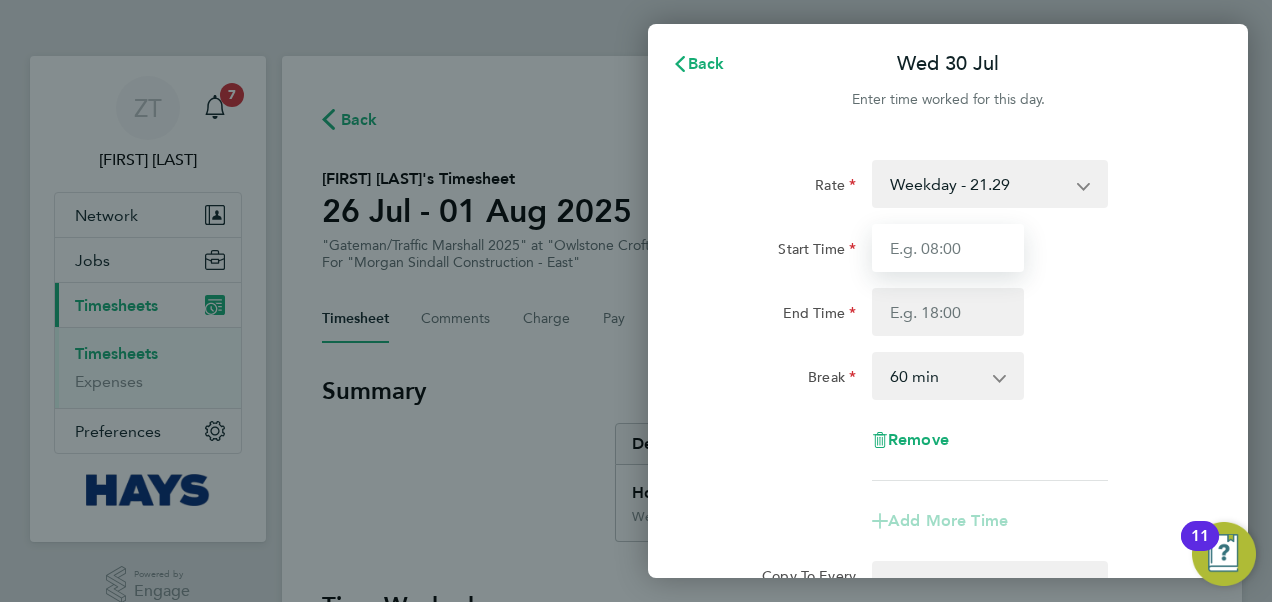click on "Start Time" at bounding box center (948, 248) 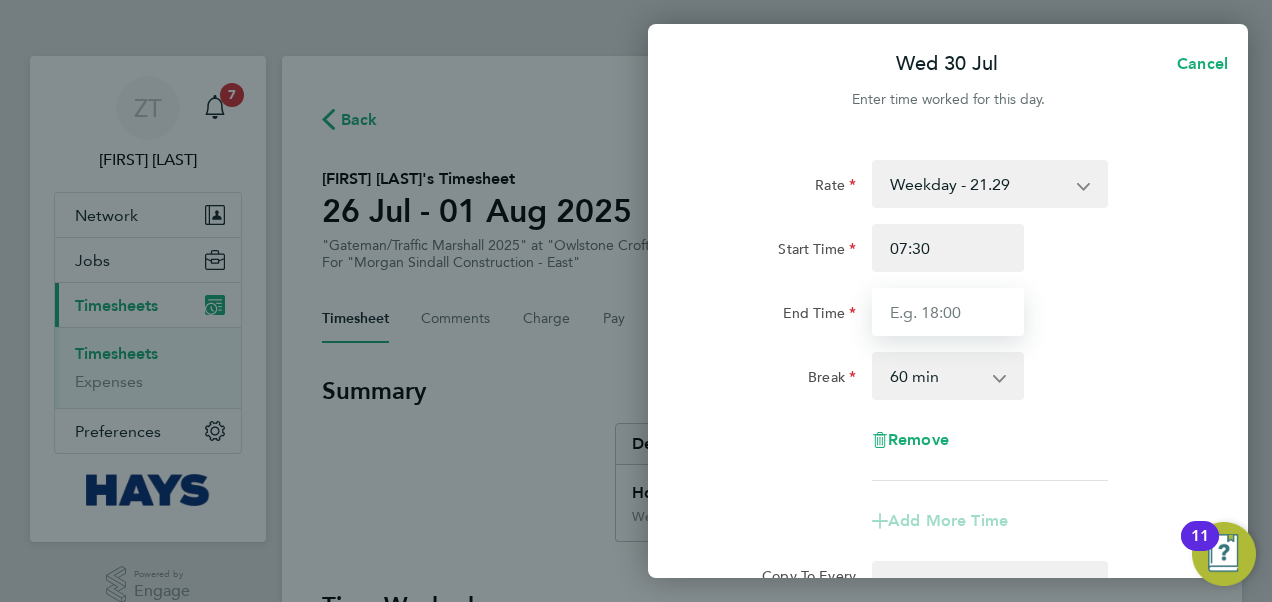 click on "End Time" at bounding box center [948, 312] 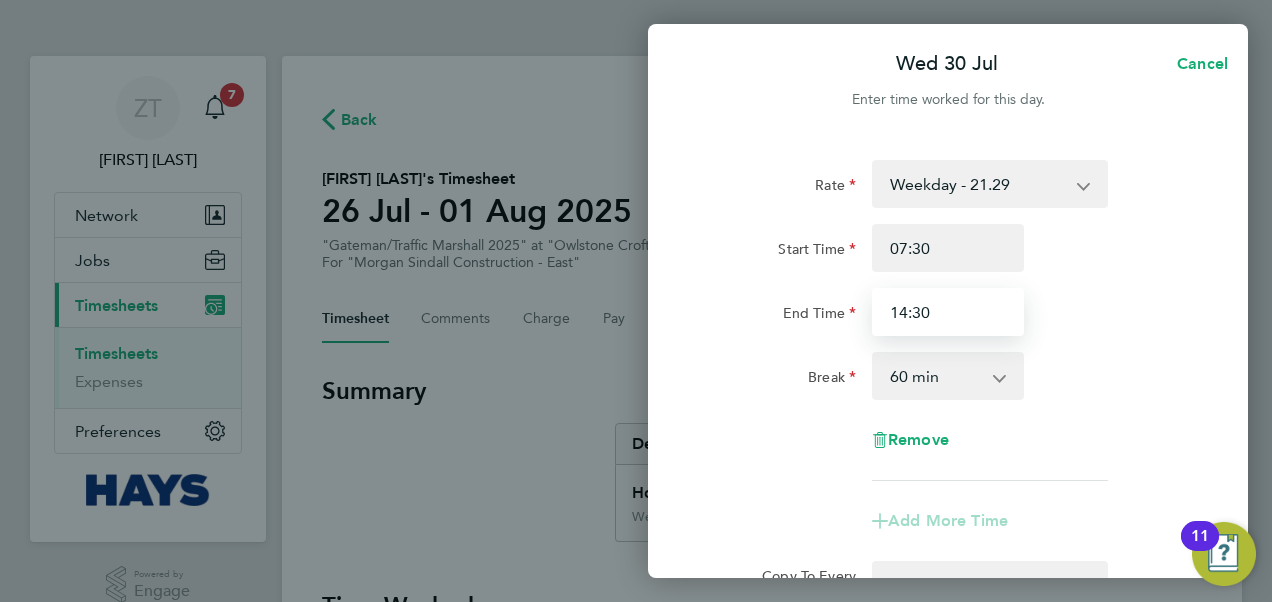 type on "14:30" 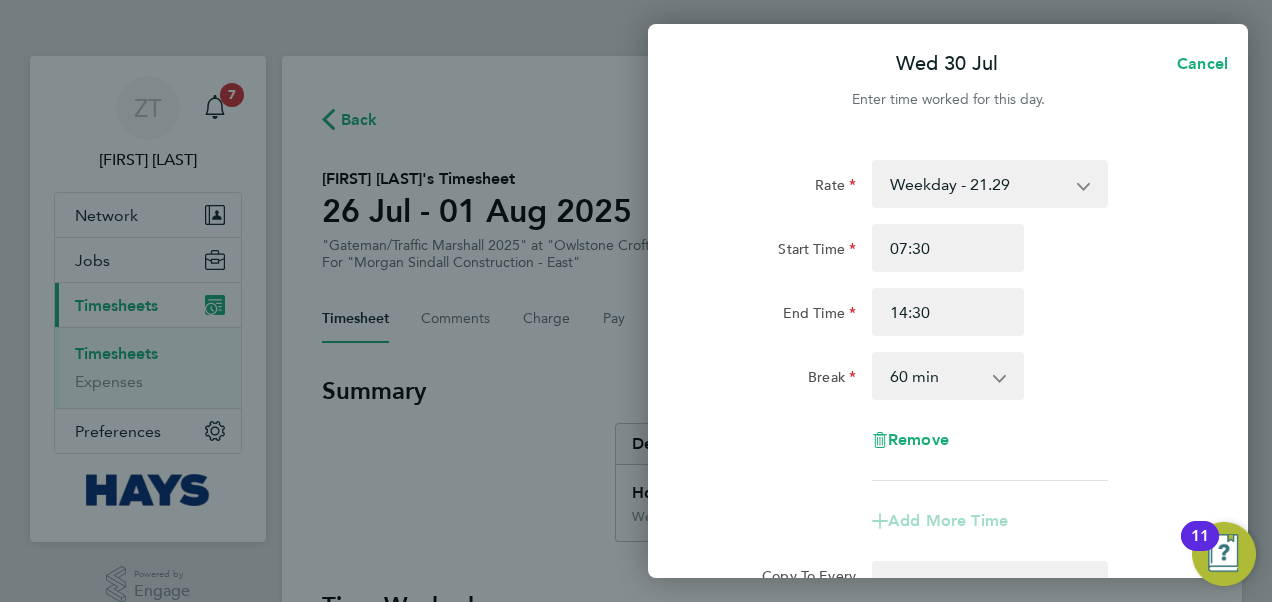 drag, startPoint x: 1132, startPoint y: 323, endPoint x: 1120, endPoint y: 327, distance: 12.649111 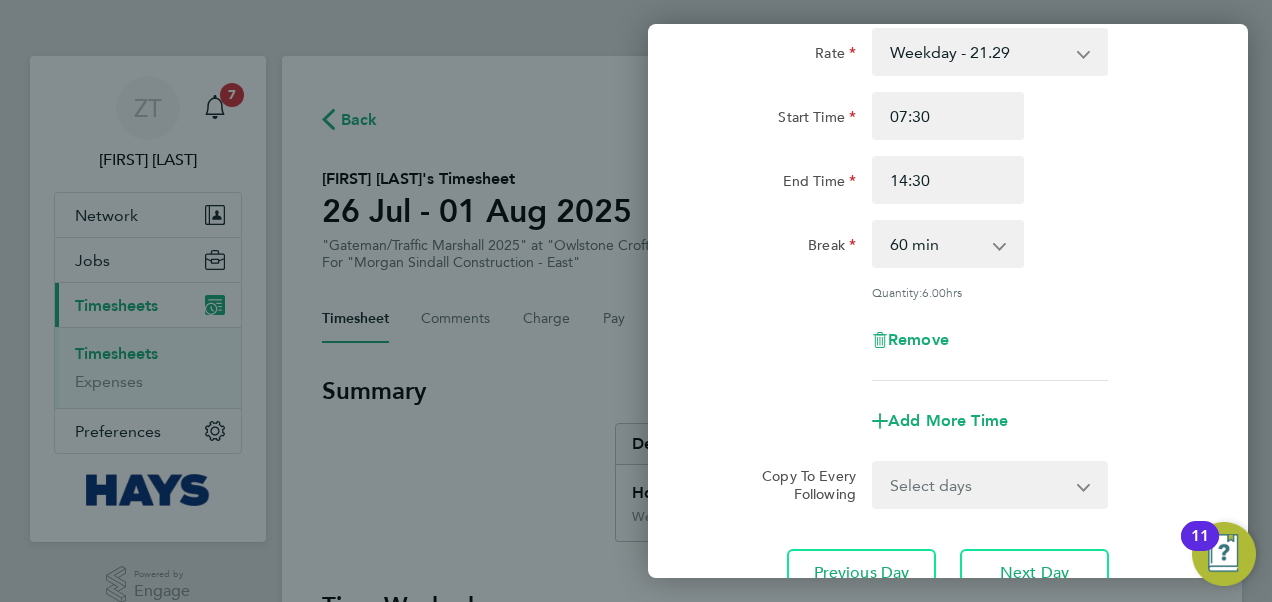 scroll, scrollTop: 301, scrollLeft: 0, axis: vertical 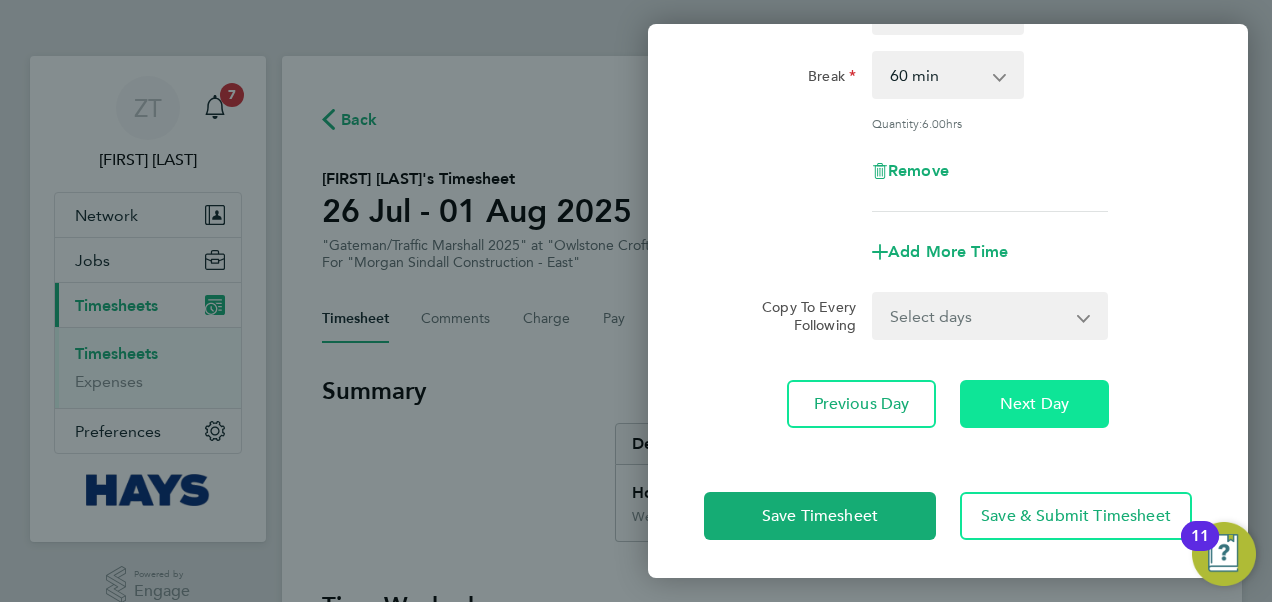 click on "Next Day" 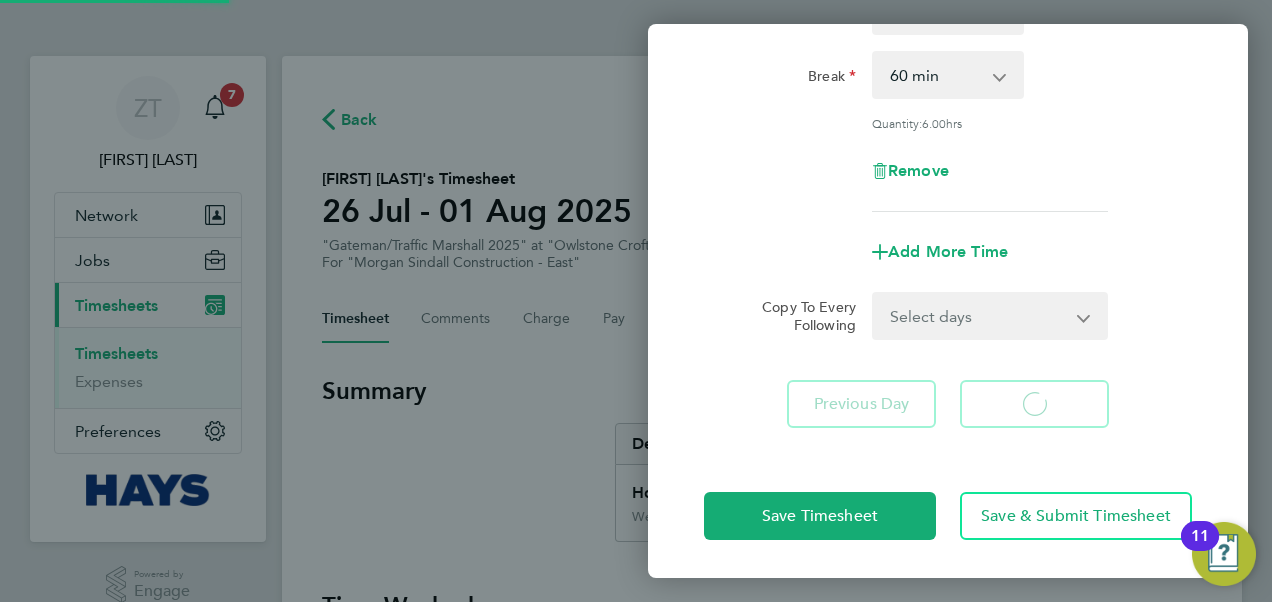 select on "60" 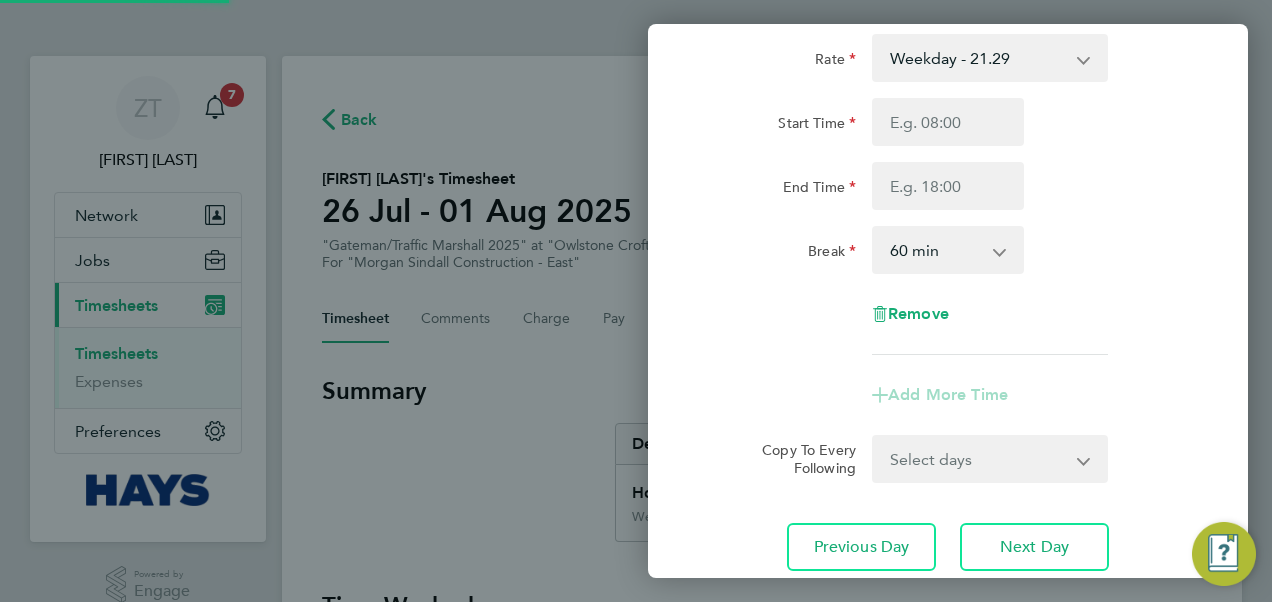 scroll, scrollTop: 0, scrollLeft: 0, axis: both 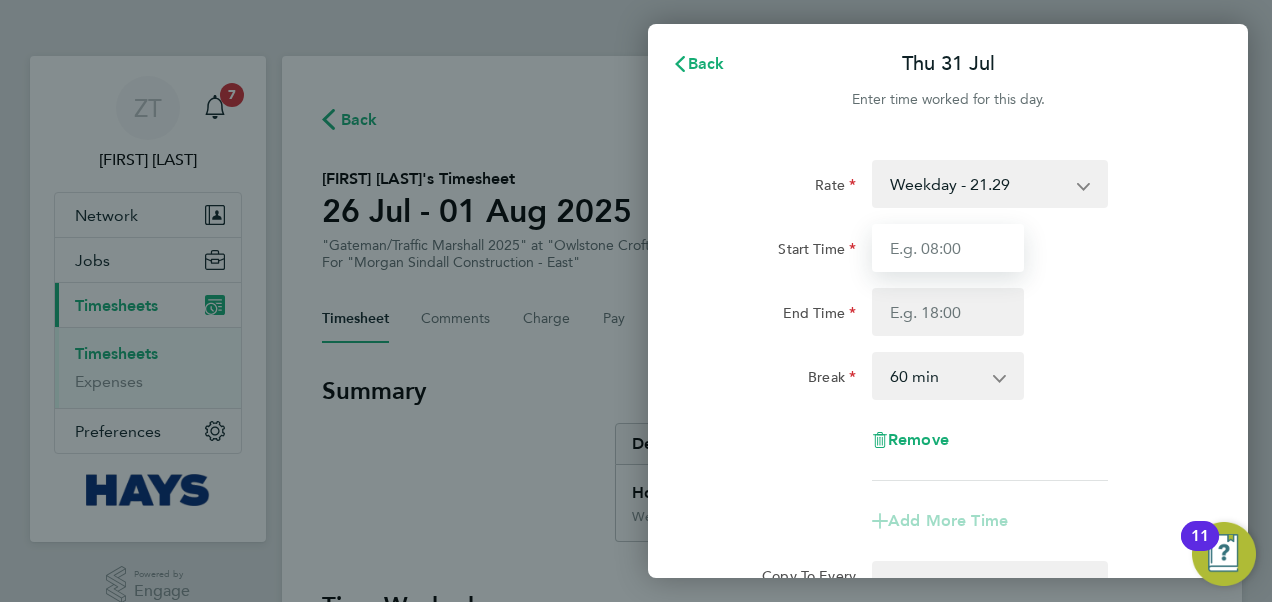 click on "Start Time" at bounding box center (948, 248) 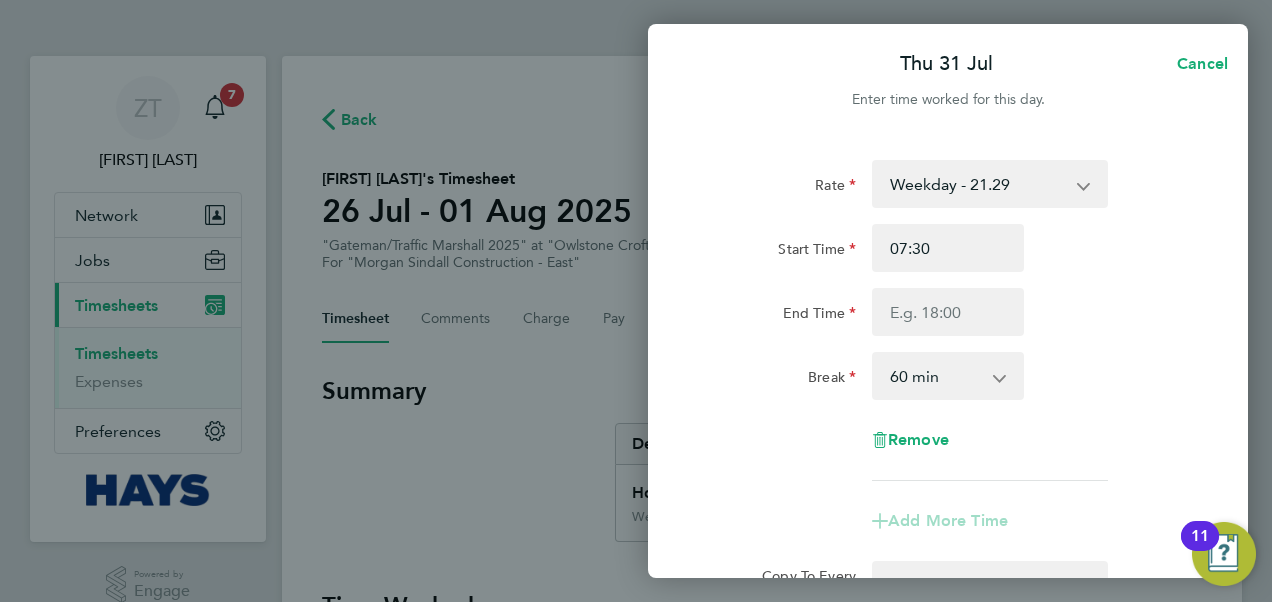 click on "End Time" at bounding box center [948, 312] 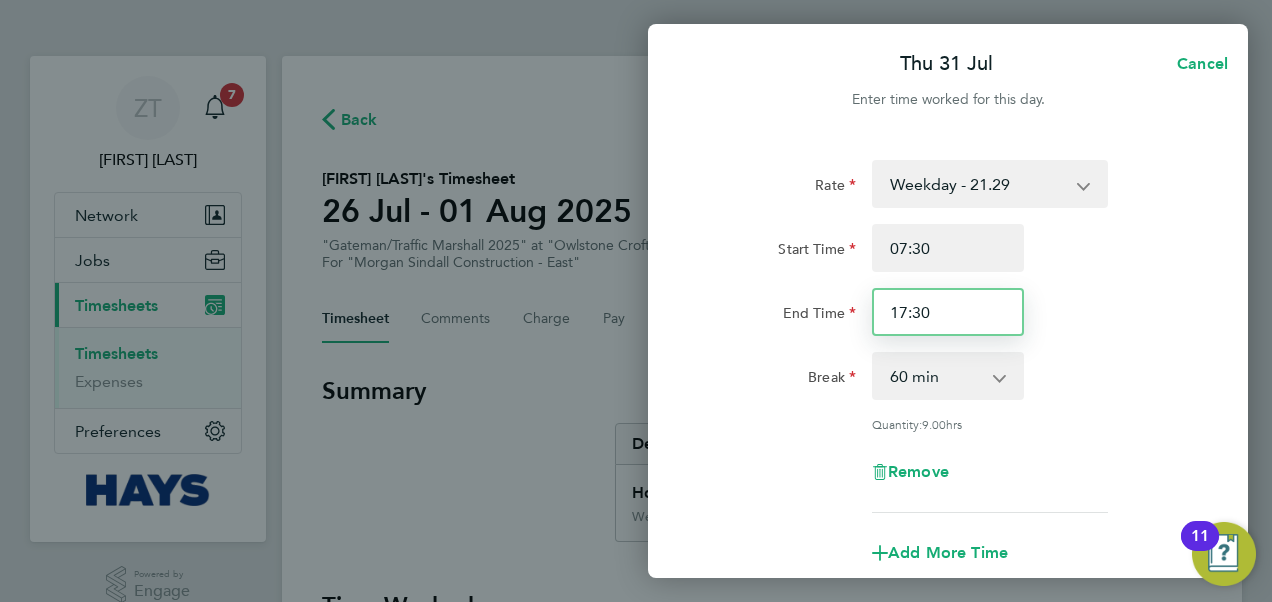 scroll, scrollTop: 301, scrollLeft: 0, axis: vertical 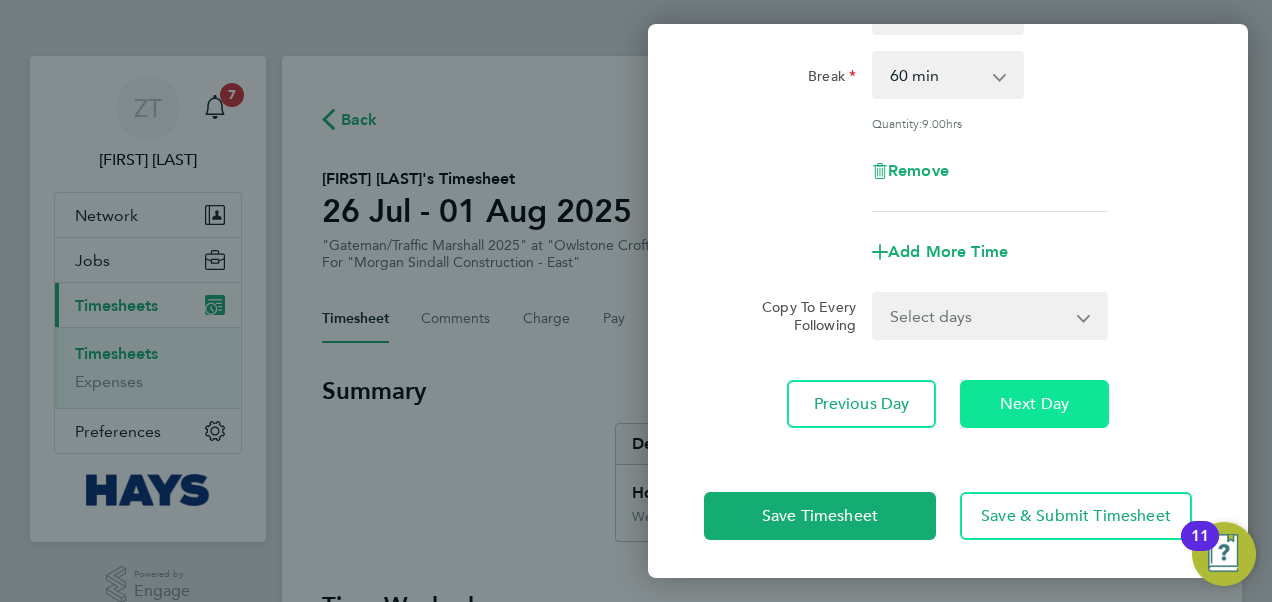 click on "Next Day" 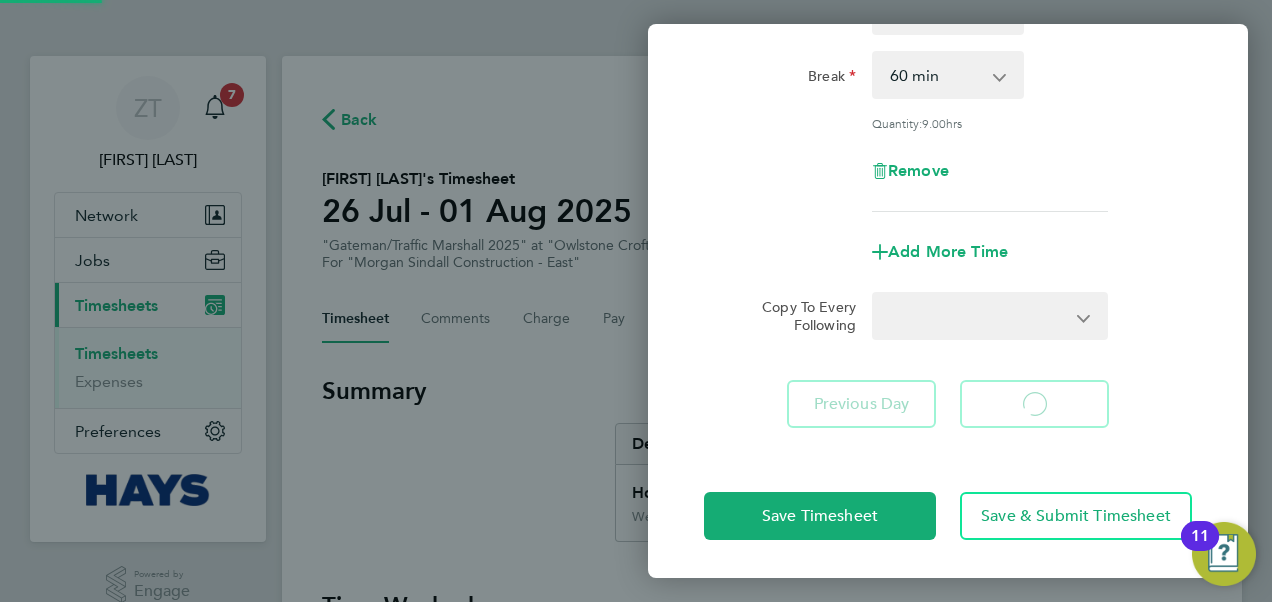 select on "60" 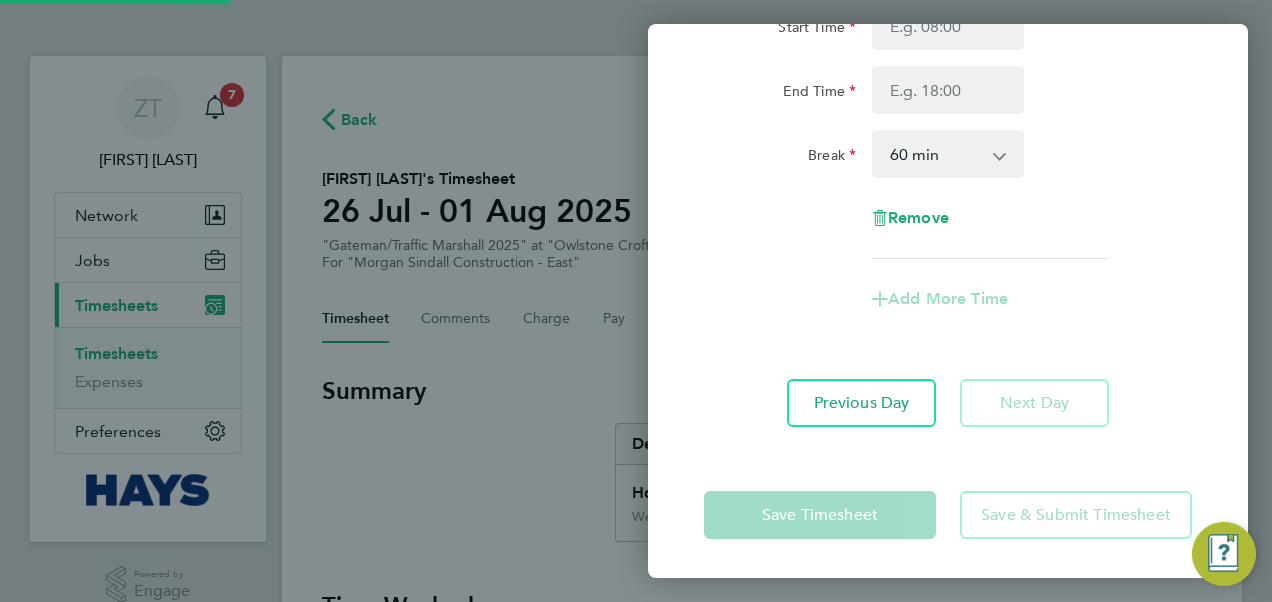 scroll, scrollTop: 0, scrollLeft: 0, axis: both 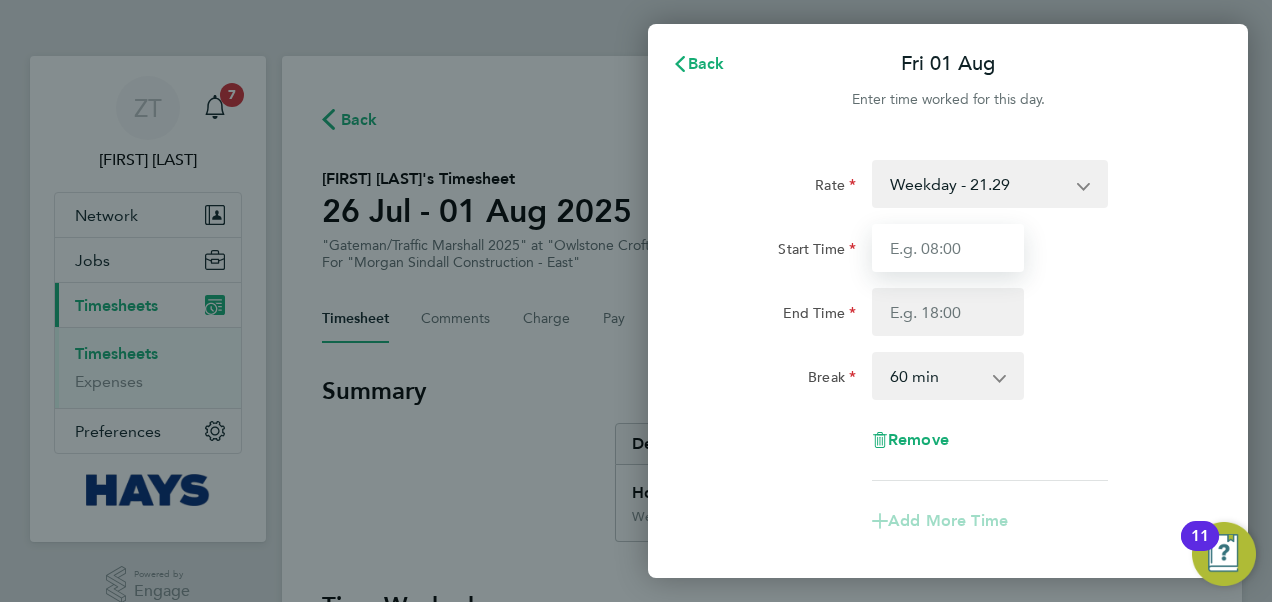 click on "Start Time" at bounding box center (948, 248) 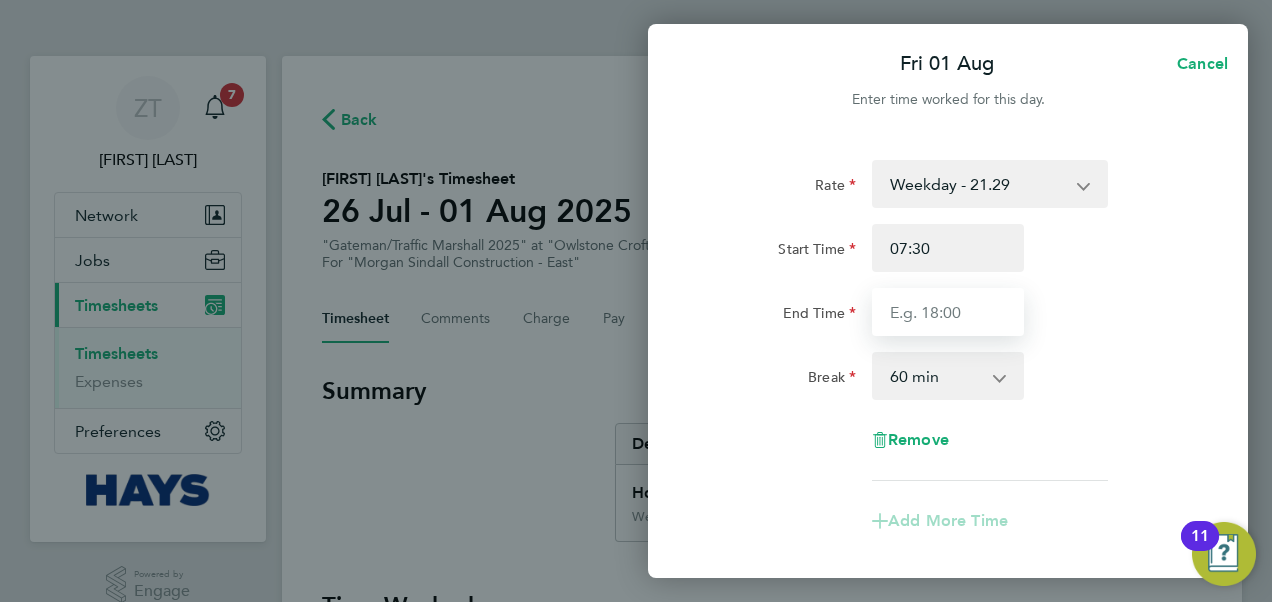 click on "End Time" at bounding box center (948, 312) 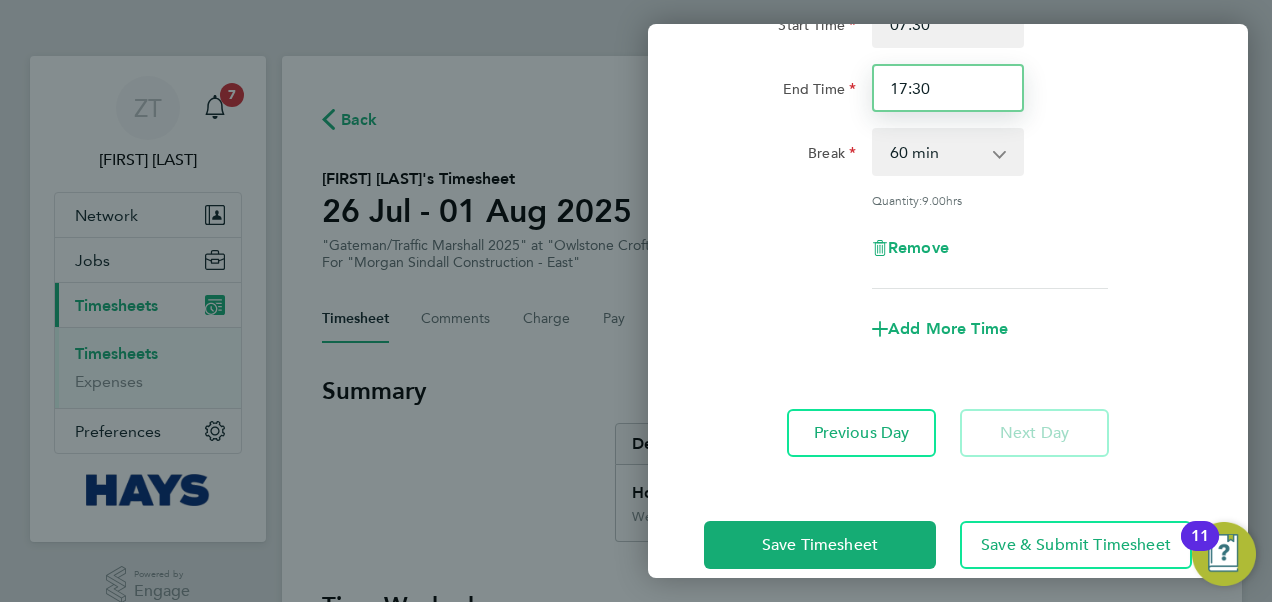 scroll, scrollTop: 253, scrollLeft: 0, axis: vertical 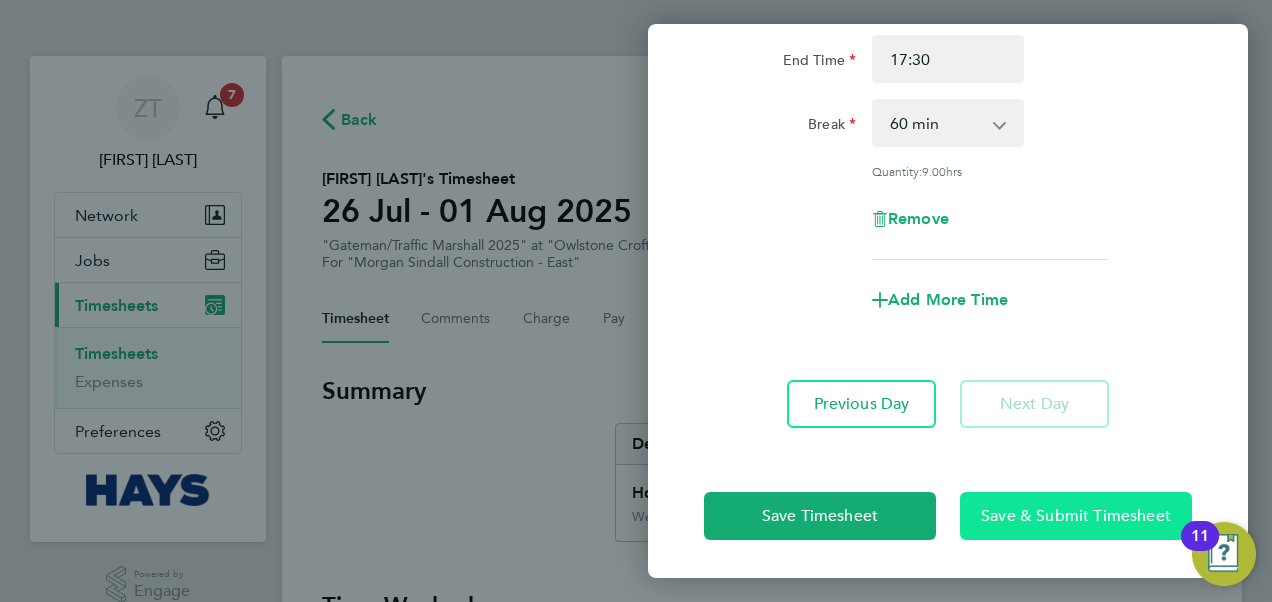click on "Save & Submit Timesheet" 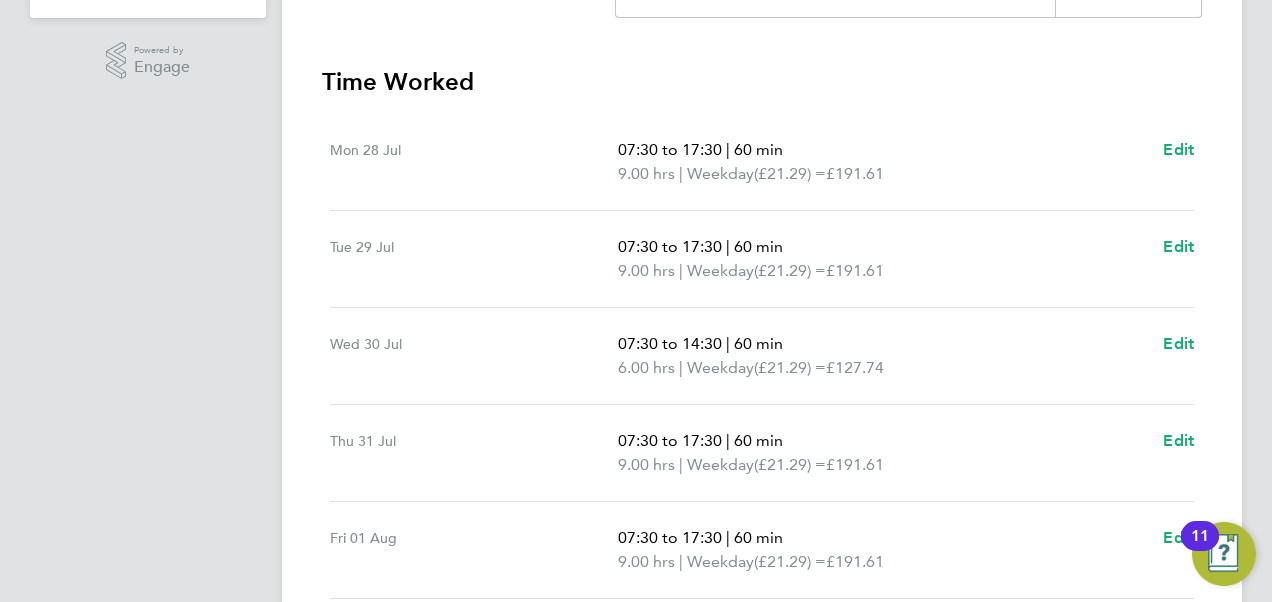 scroll, scrollTop: 494, scrollLeft: 0, axis: vertical 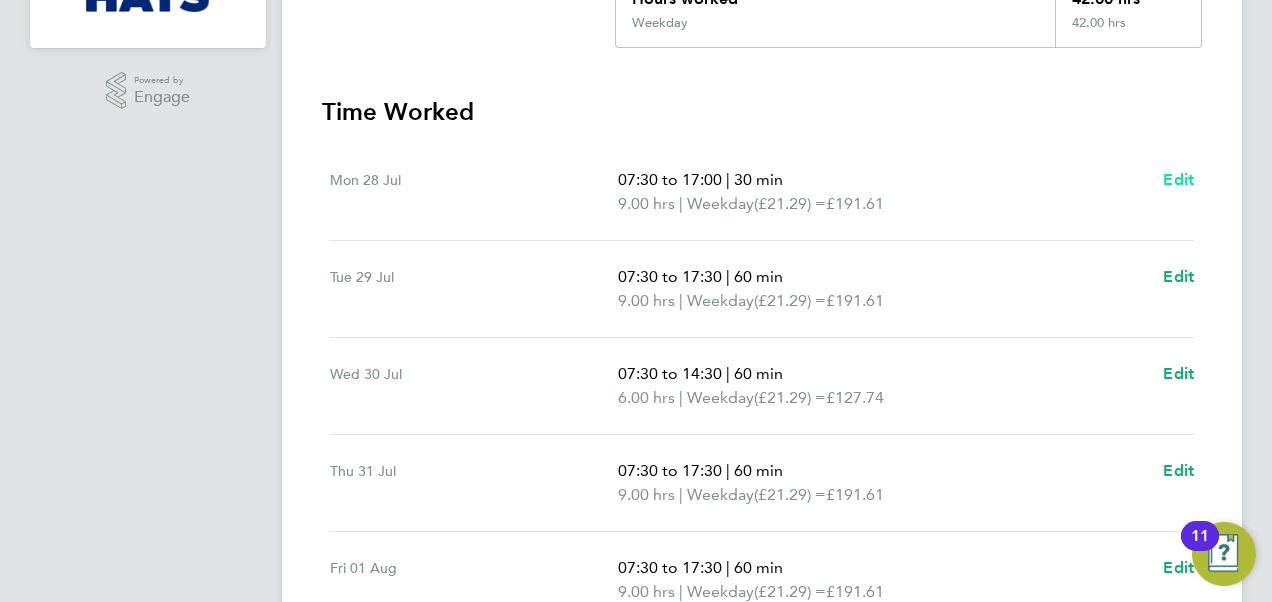 click on "Edit" at bounding box center [1178, 179] 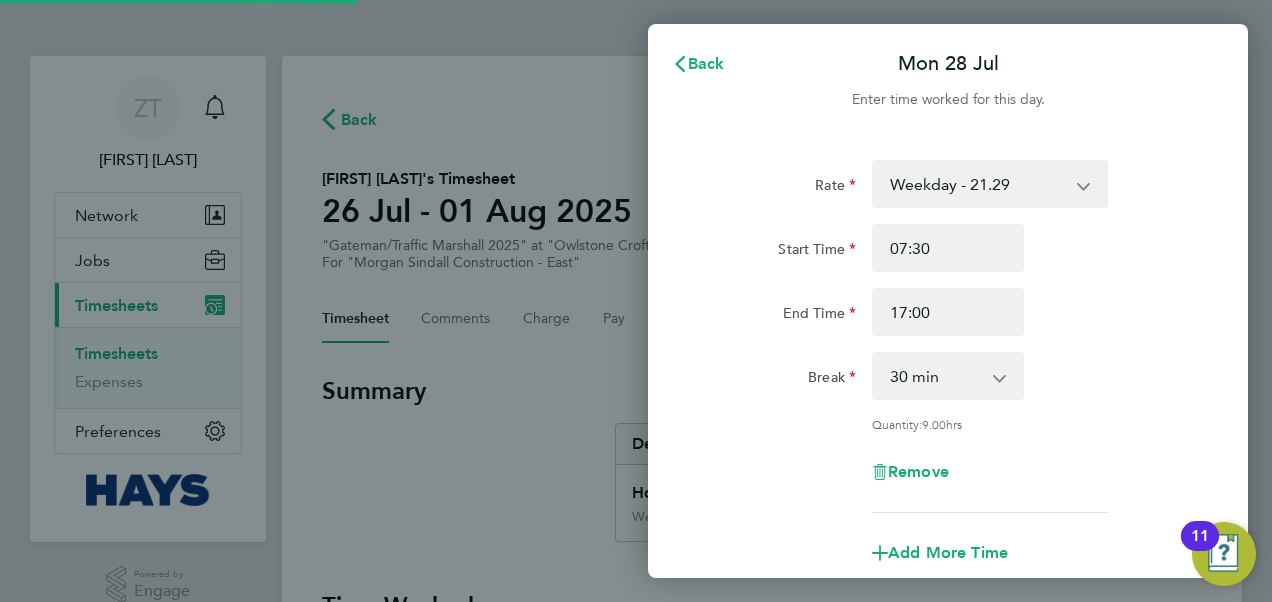 scroll, scrollTop: 0, scrollLeft: 0, axis: both 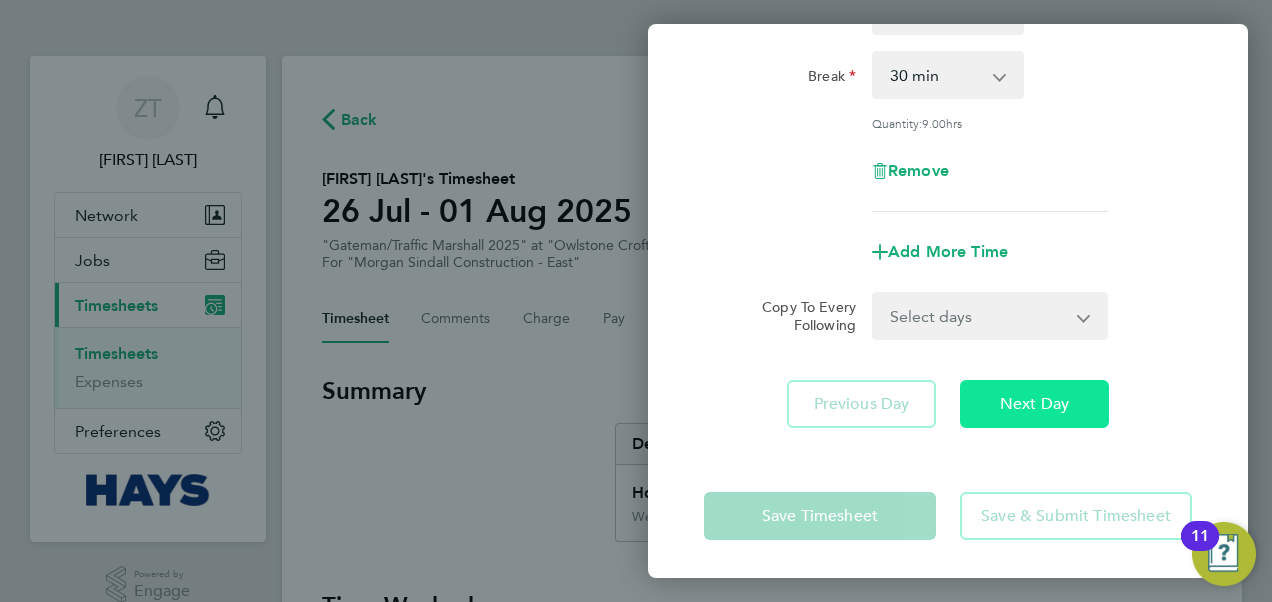 click on "Next Day" 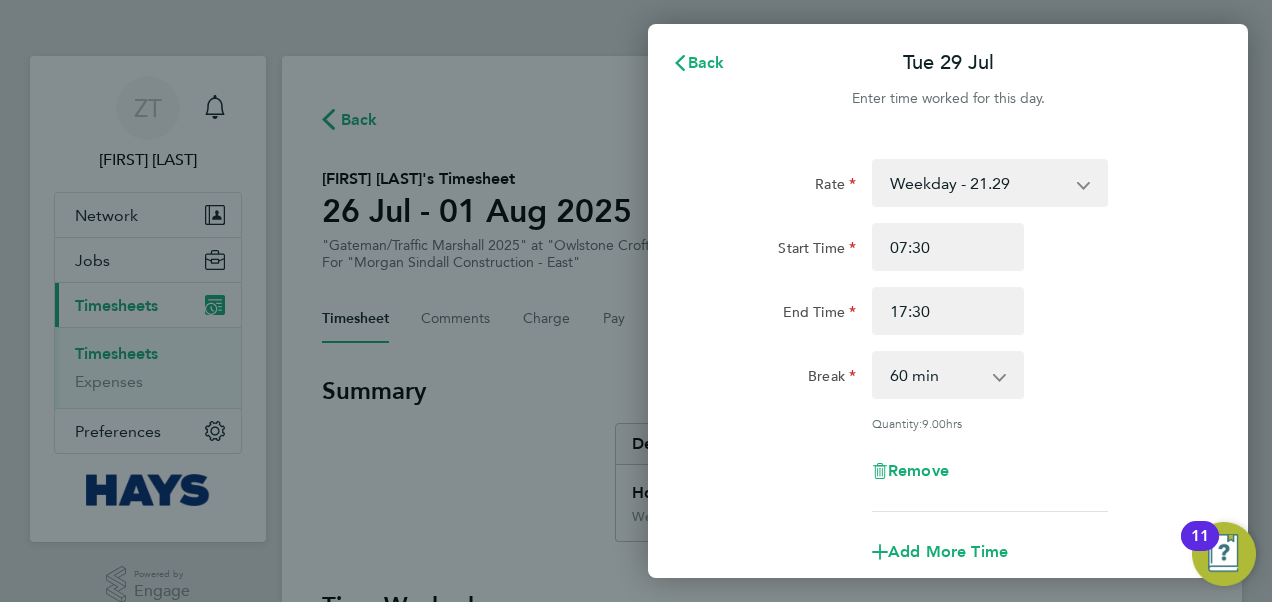 scroll, scrollTop: 0, scrollLeft: 0, axis: both 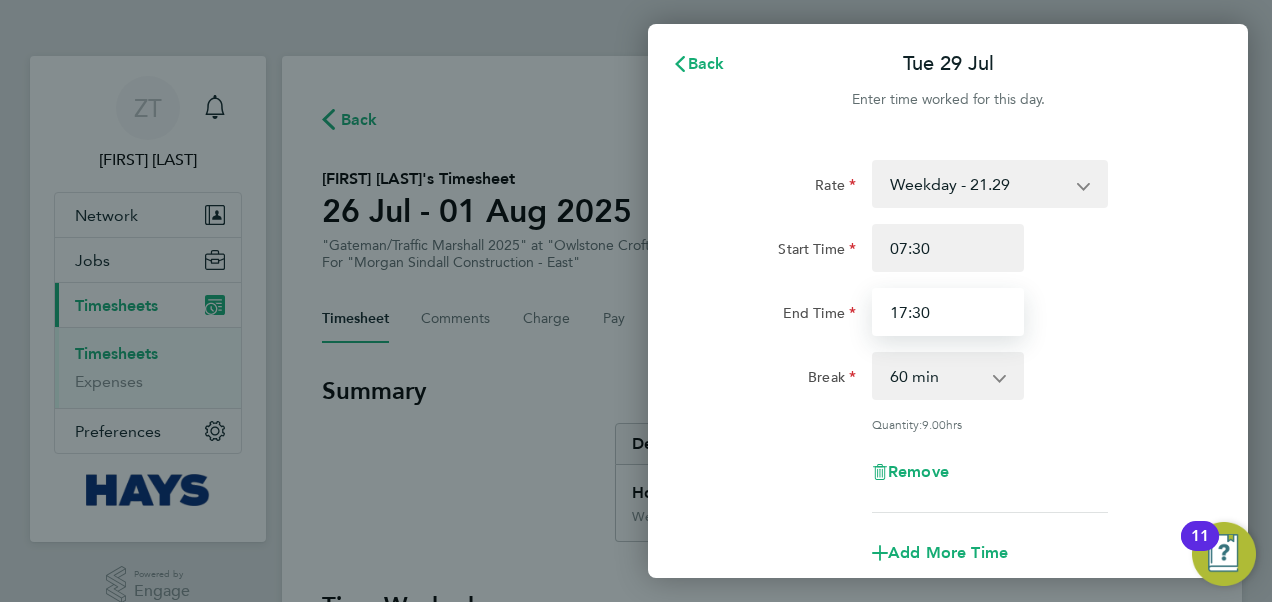 click on "17:30" at bounding box center (948, 312) 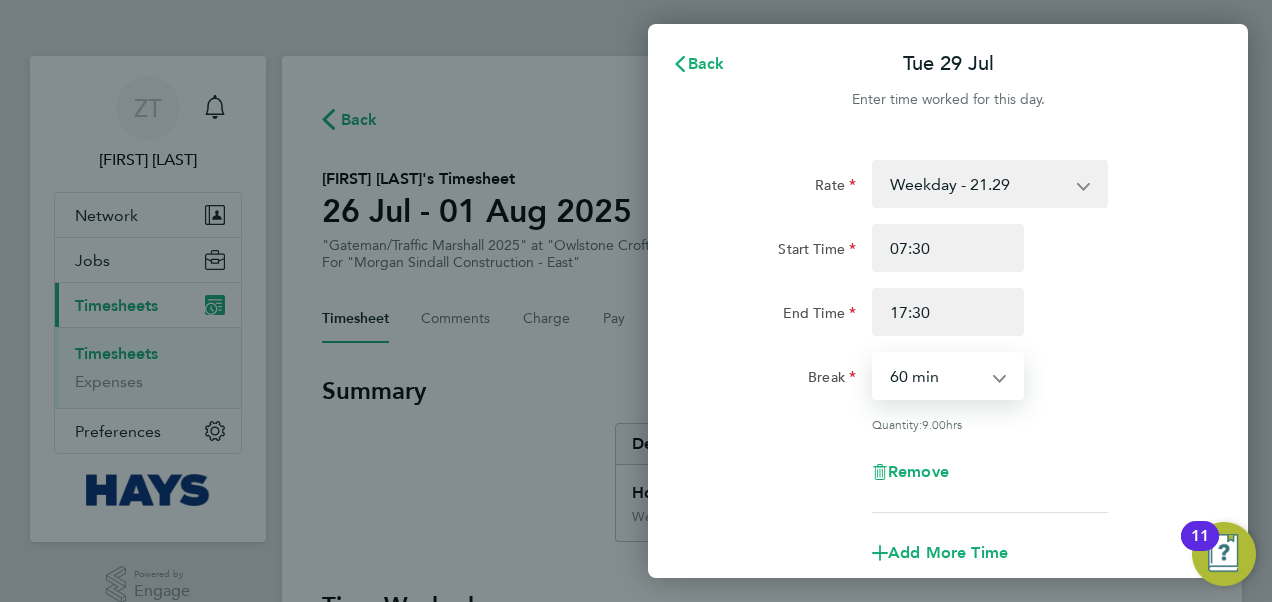 click on "0 min   15 min   30 min   45 min   60 min   75 min   90 min" at bounding box center (936, 376) 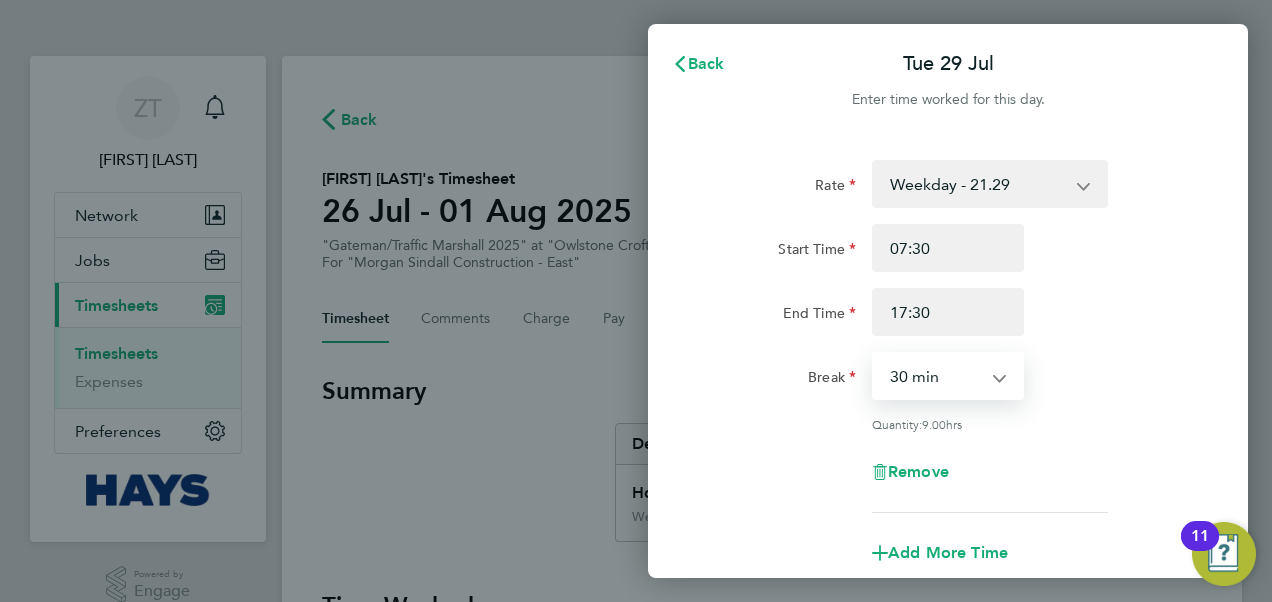 click on "0 min   15 min   30 min   45 min   60 min   75 min   90 min" at bounding box center [936, 376] 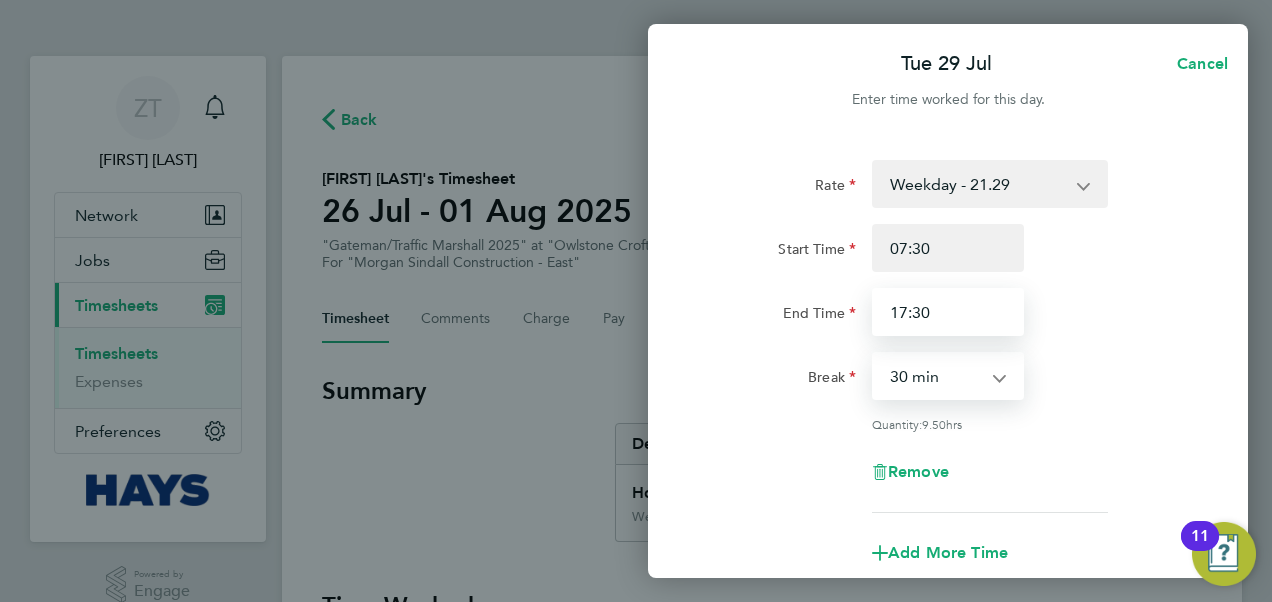 click on "17:30" at bounding box center (948, 312) 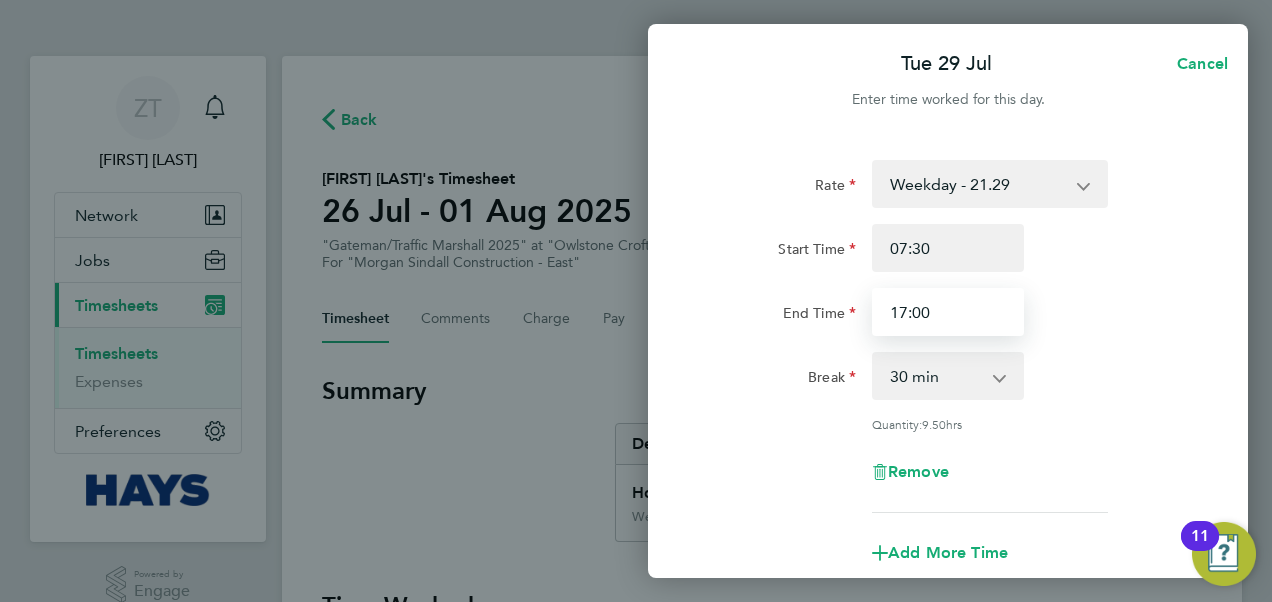 type on "17:00" 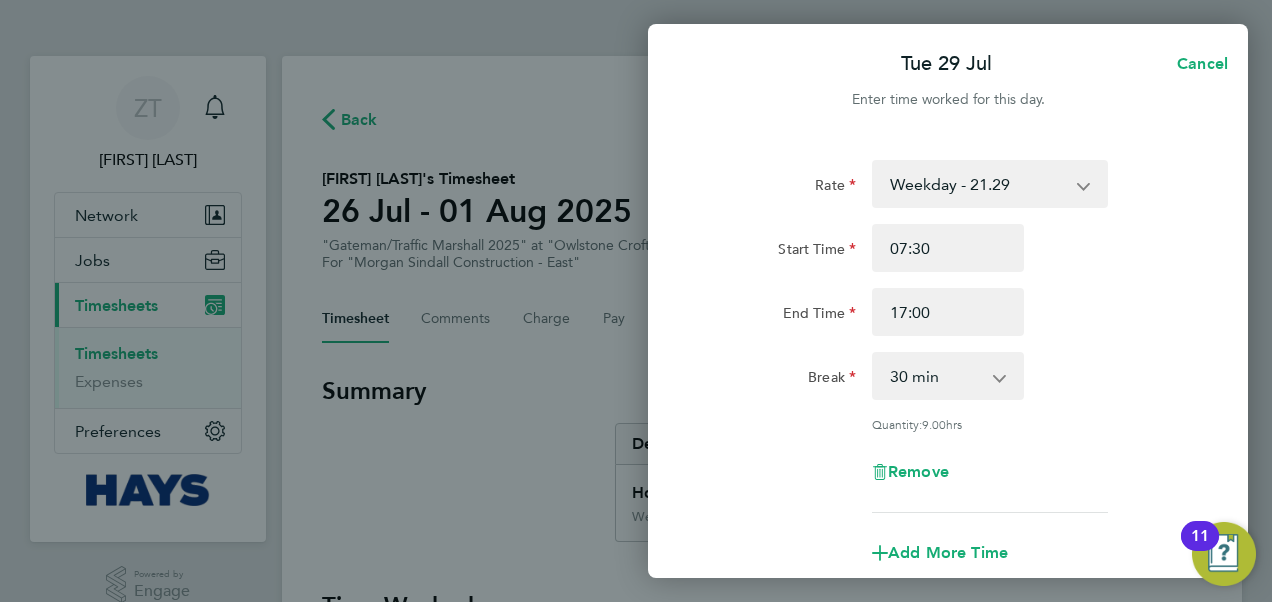 click on "End Time 17:00" 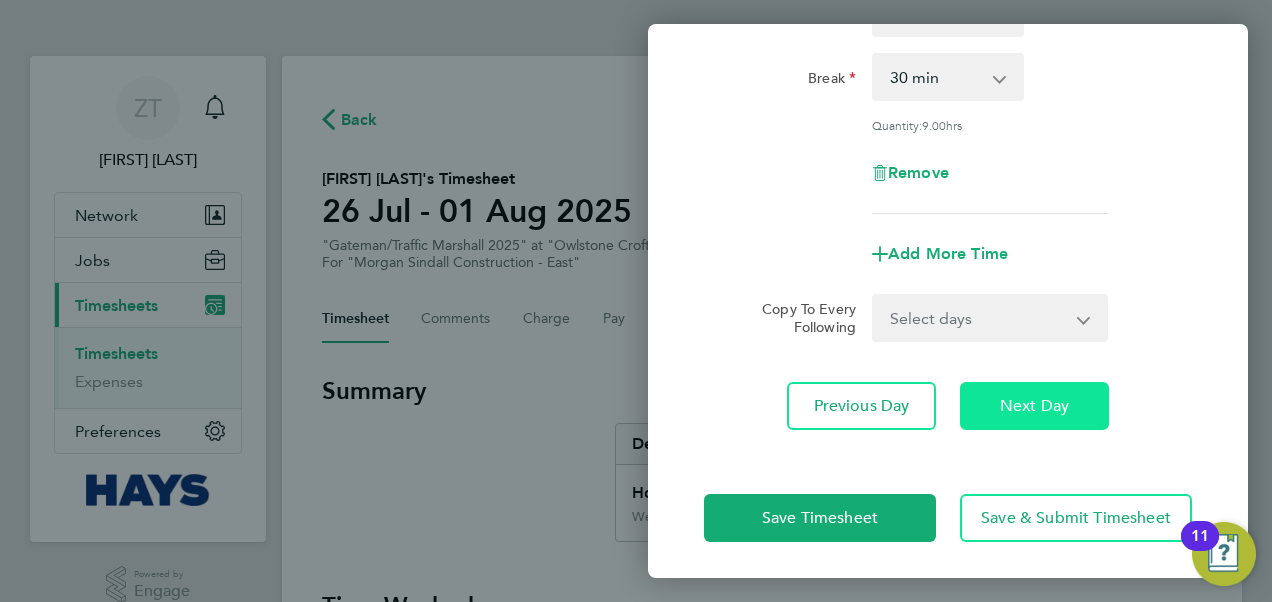 scroll, scrollTop: 301, scrollLeft: 0, axis: vertical 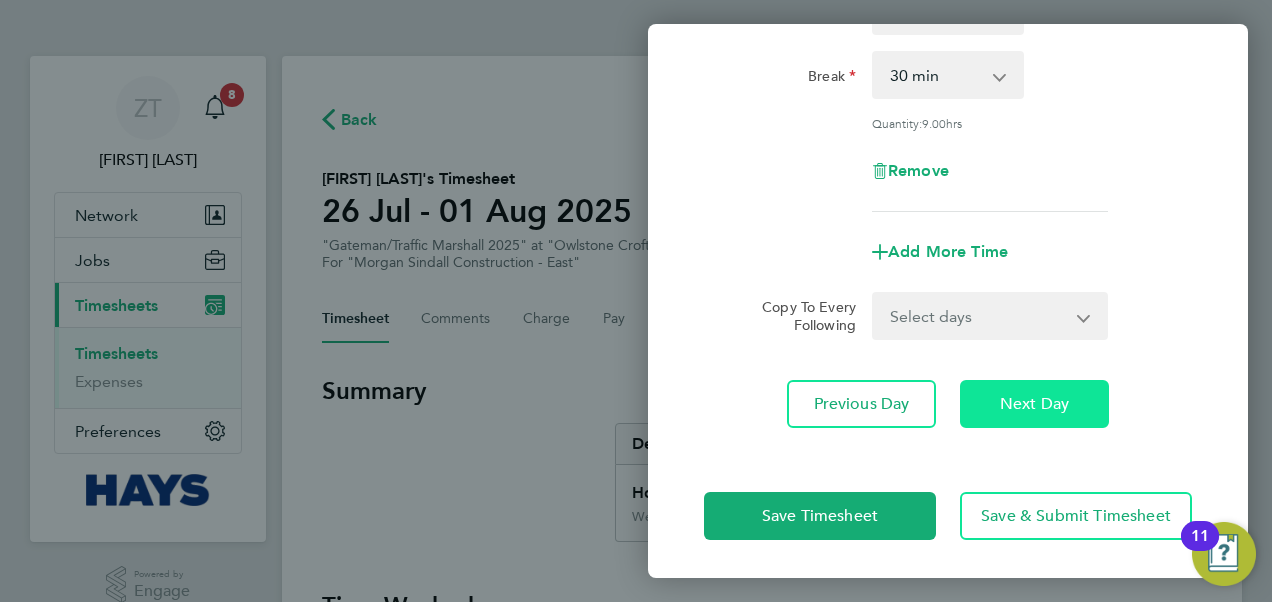 click on "Next Day" 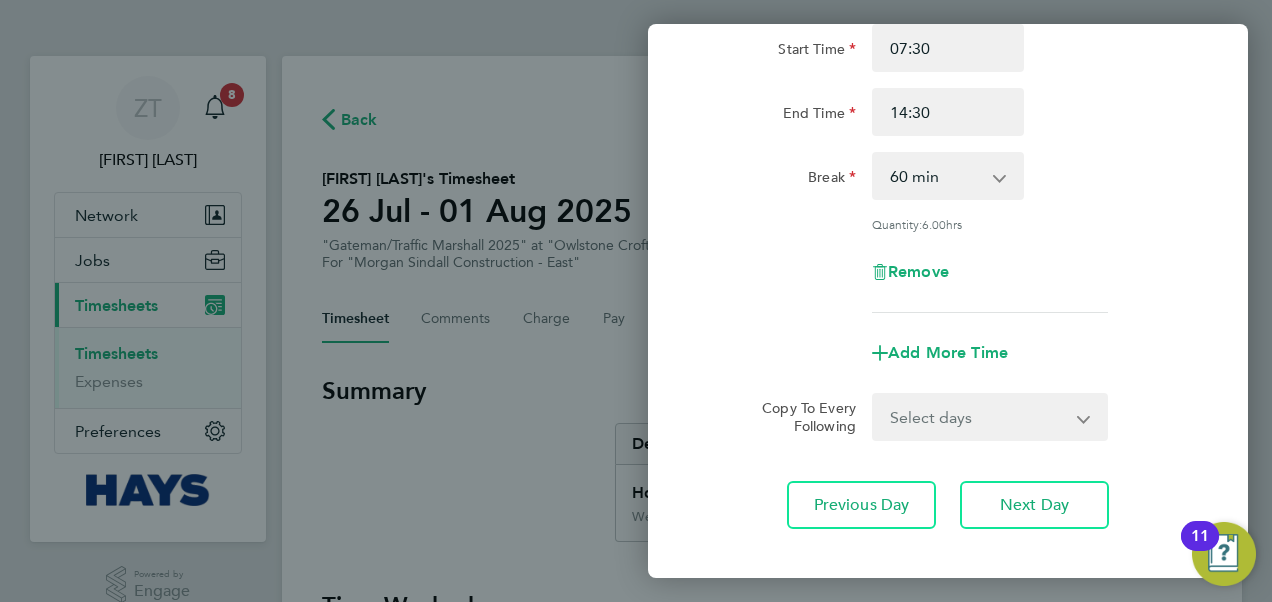 scroll, scrollTop: 100, scrollLeft: 0, axis: vertical 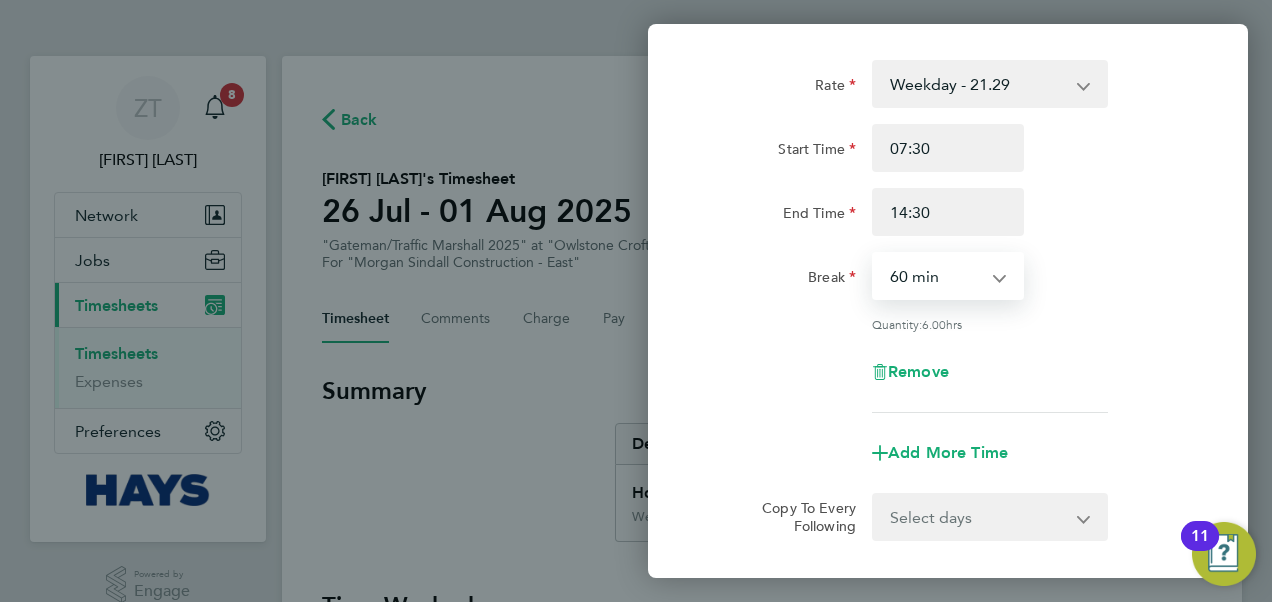 click on "0 min   15 min   30 min   45 min   60 min   75 min   90 min" at bounding box center (936, 276) 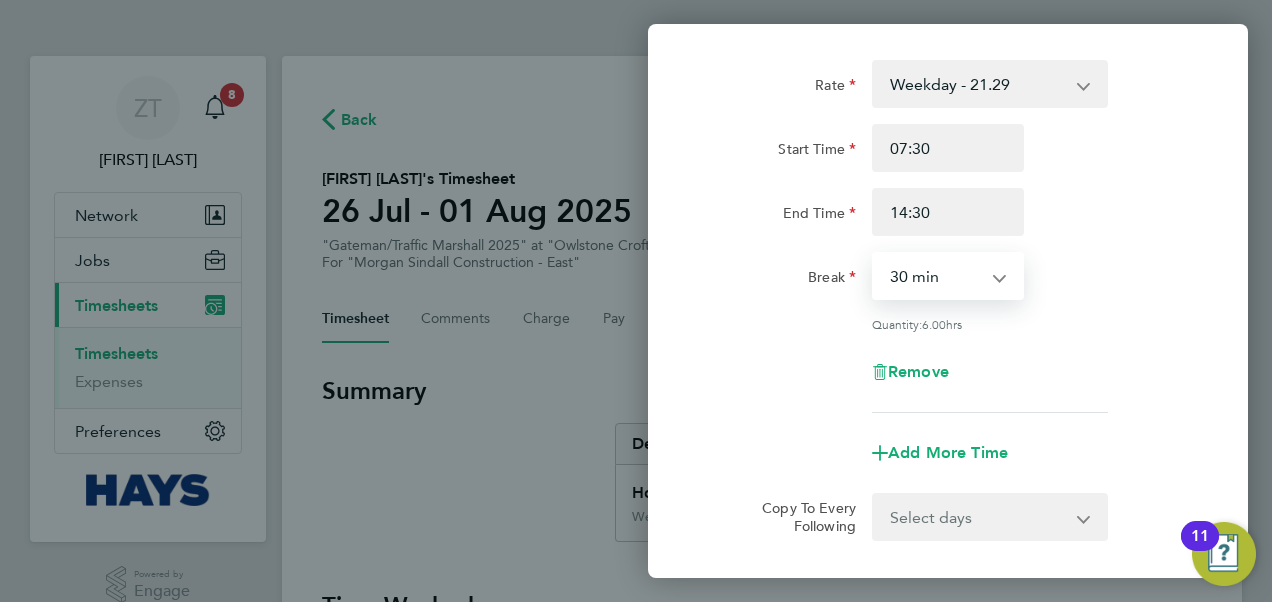 click on "0 min   15 min   30 min   45 min   60 min   75 min   90 min" at bounding box center [936, 276] 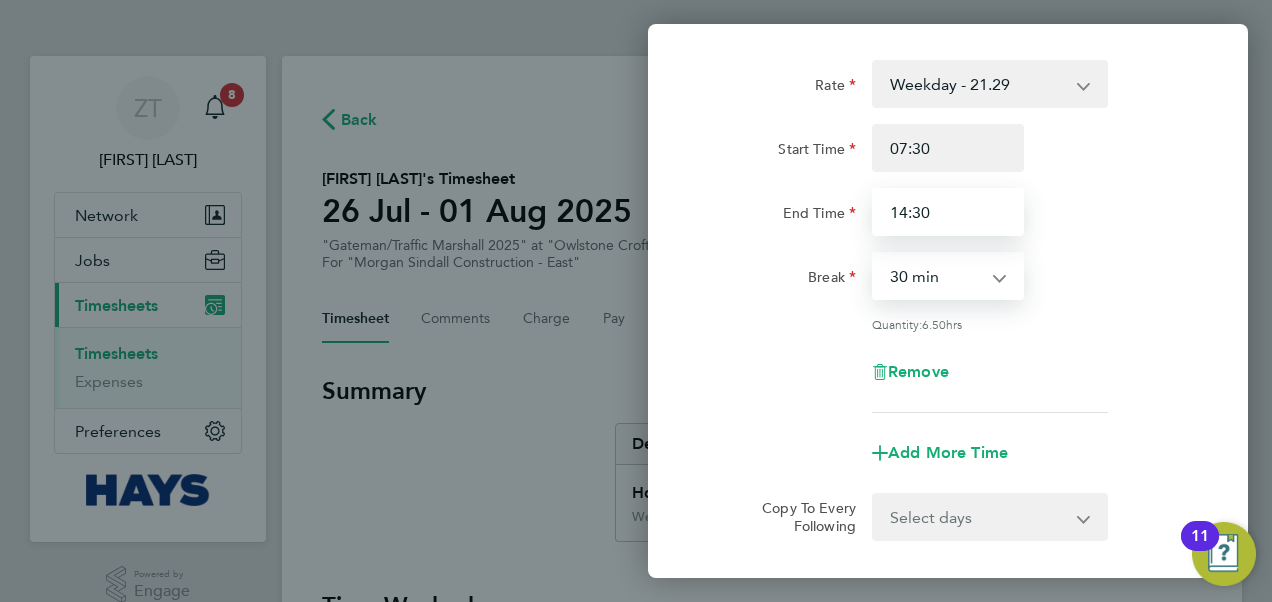click on "14:30" at bounding box center [948, 212] 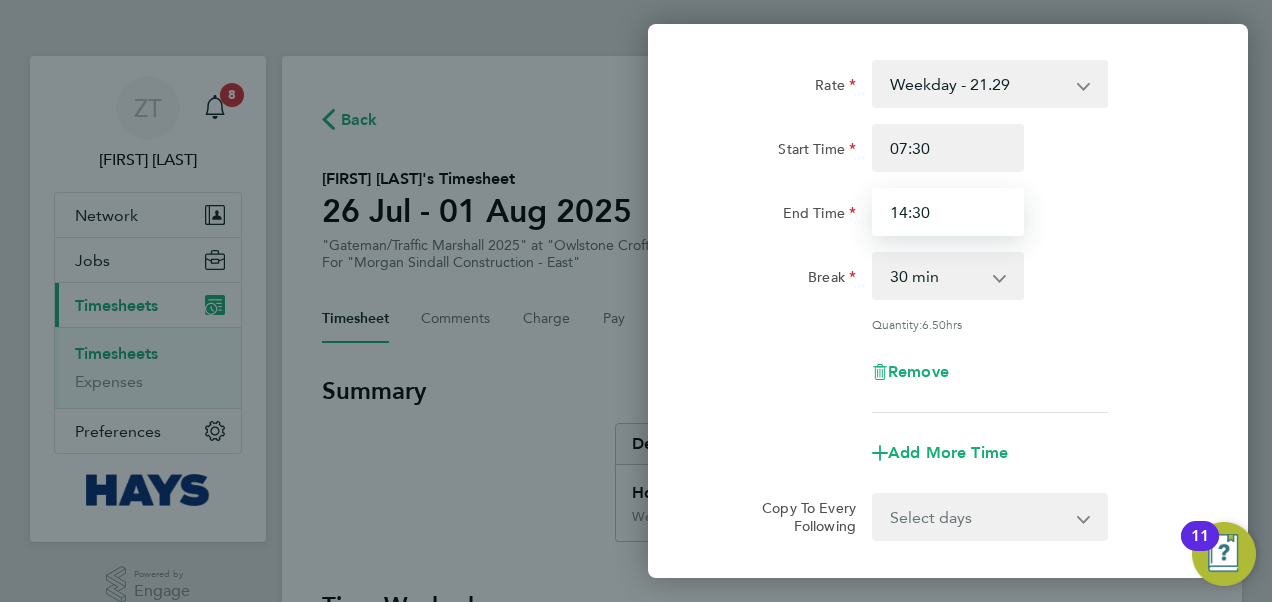 click on "14:30" at bounding box center (948, 212) 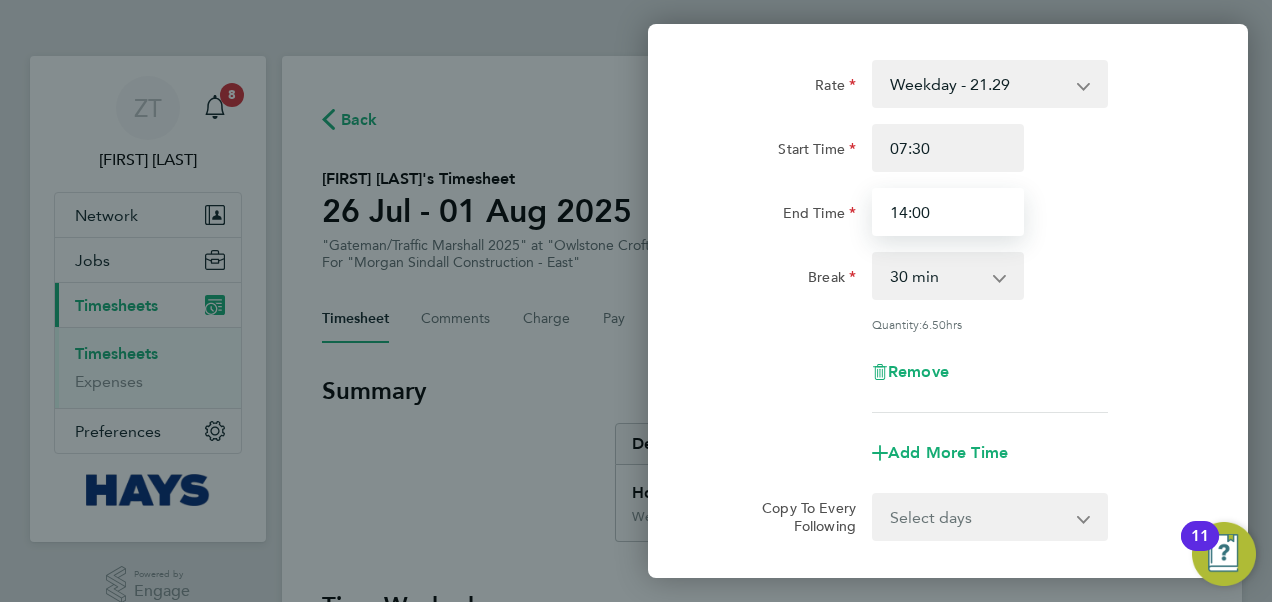 type on "14:00" 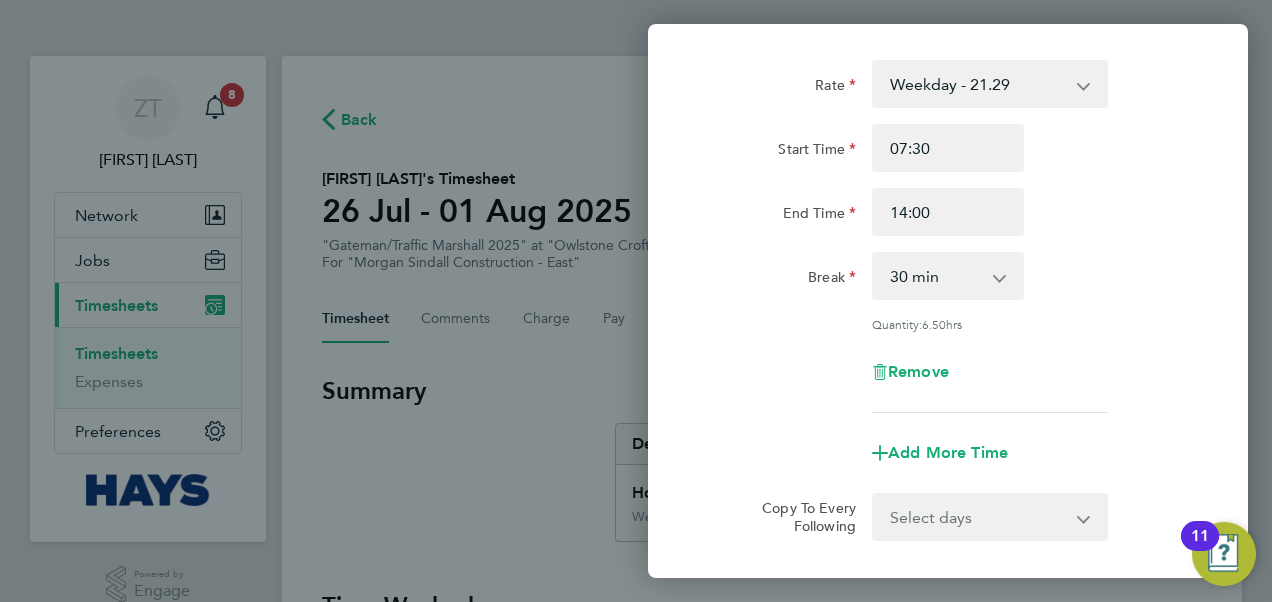 click on "Break  0 min   15 min   30 min   45 min   60 min   75 min   90 min" 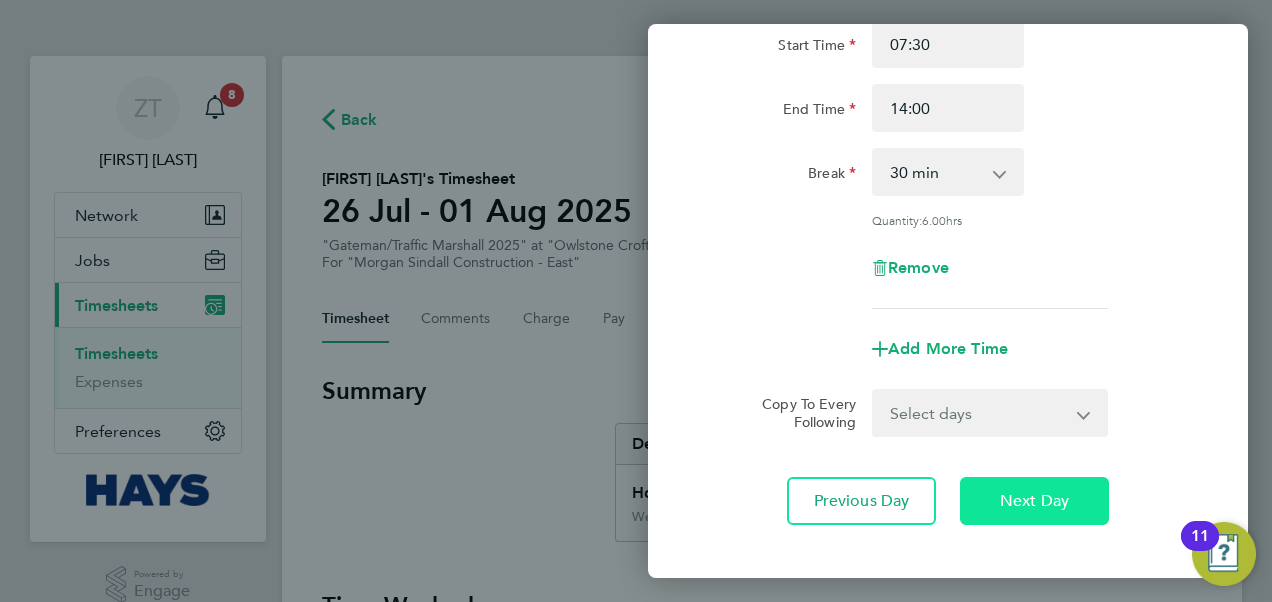 scroll, scrollTop: 301, scrollLeft: 0, axis: vertical 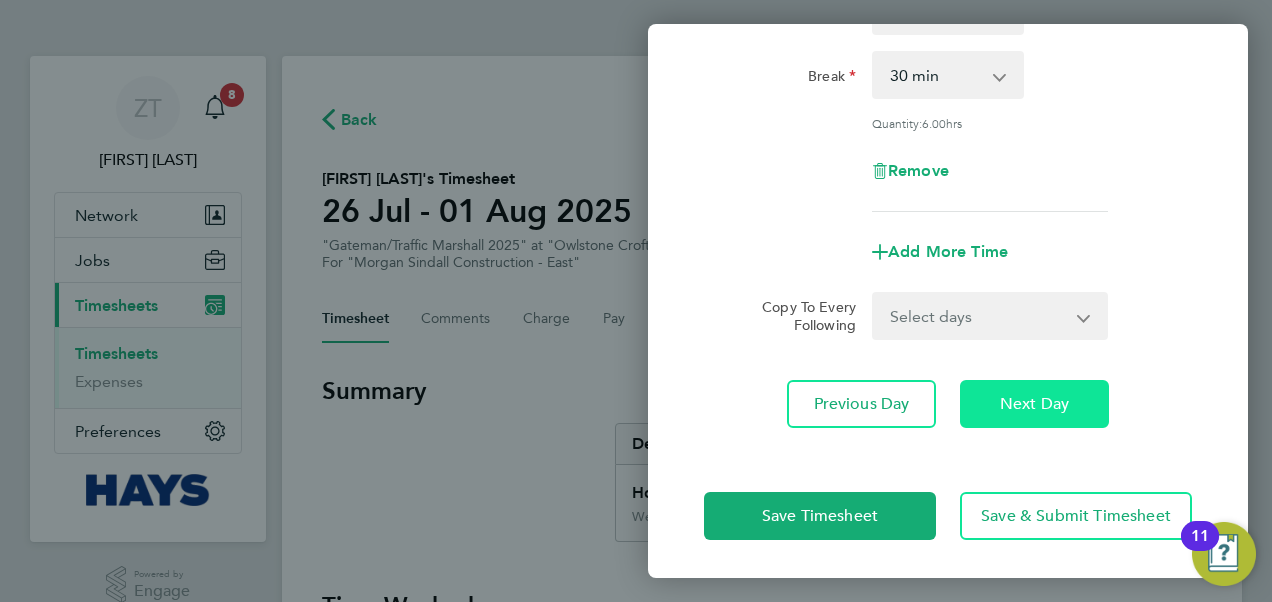 click on "Next Day" 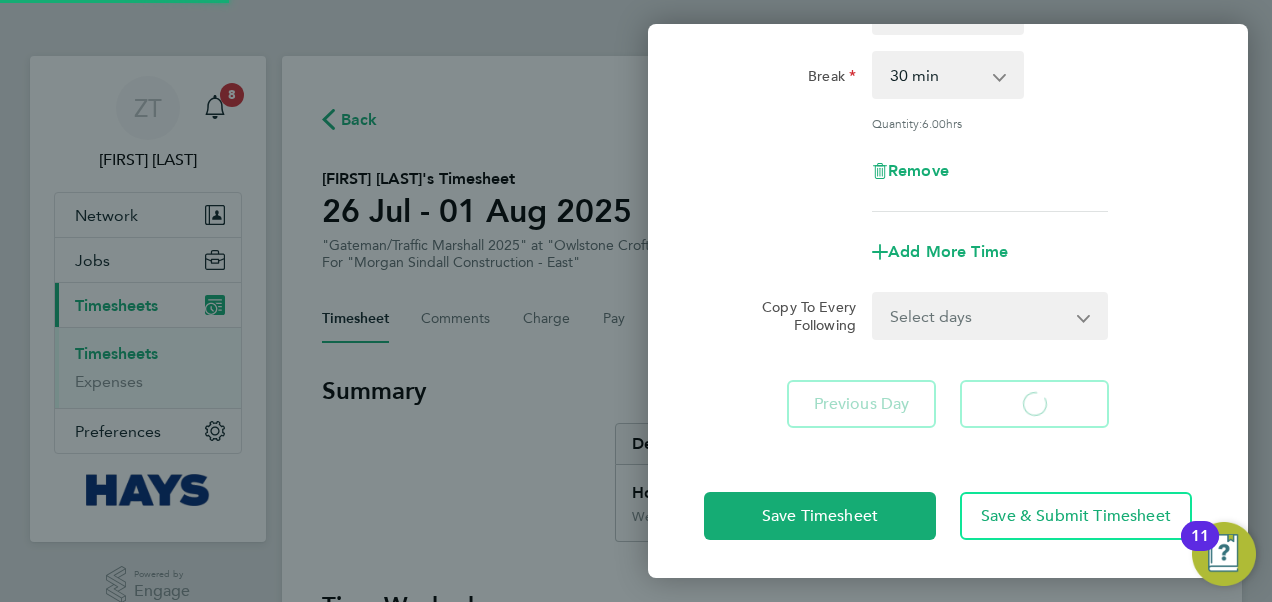select on "60" 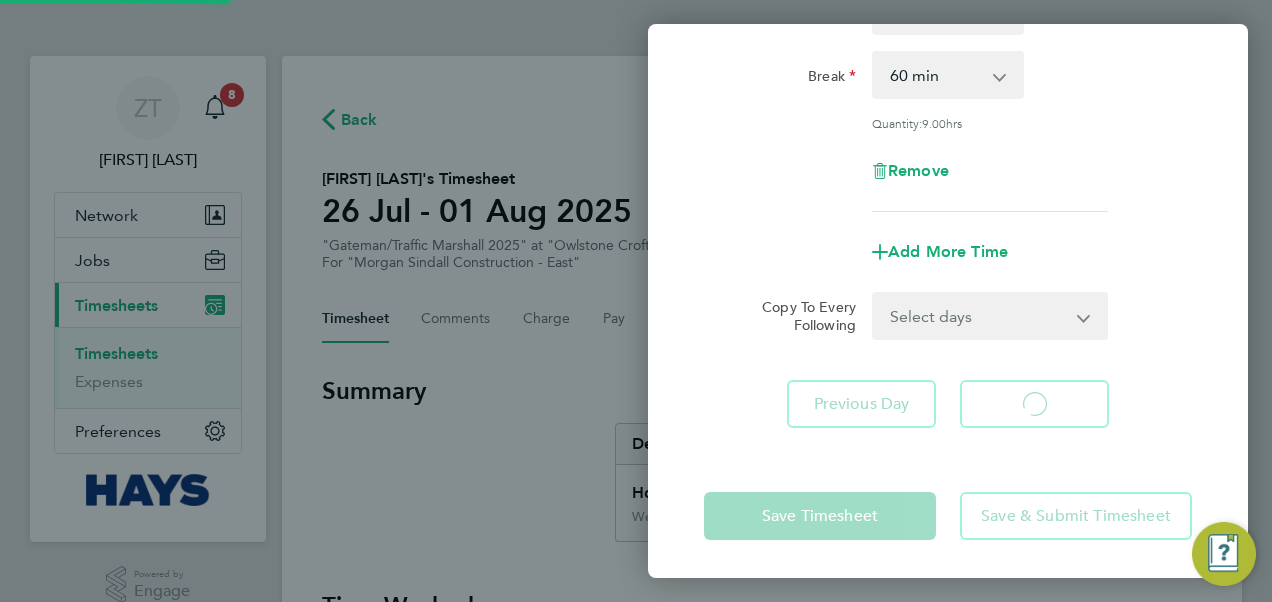 select on "60" 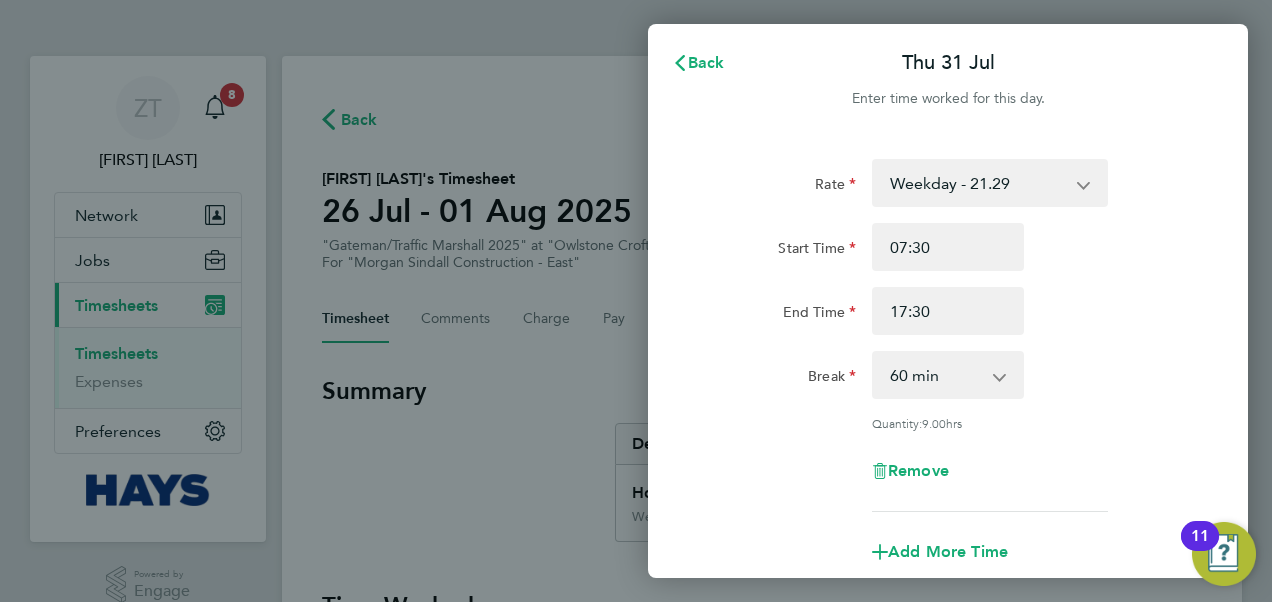 scroll, scrollTop: 0, scrollLeft: 0, axis: both 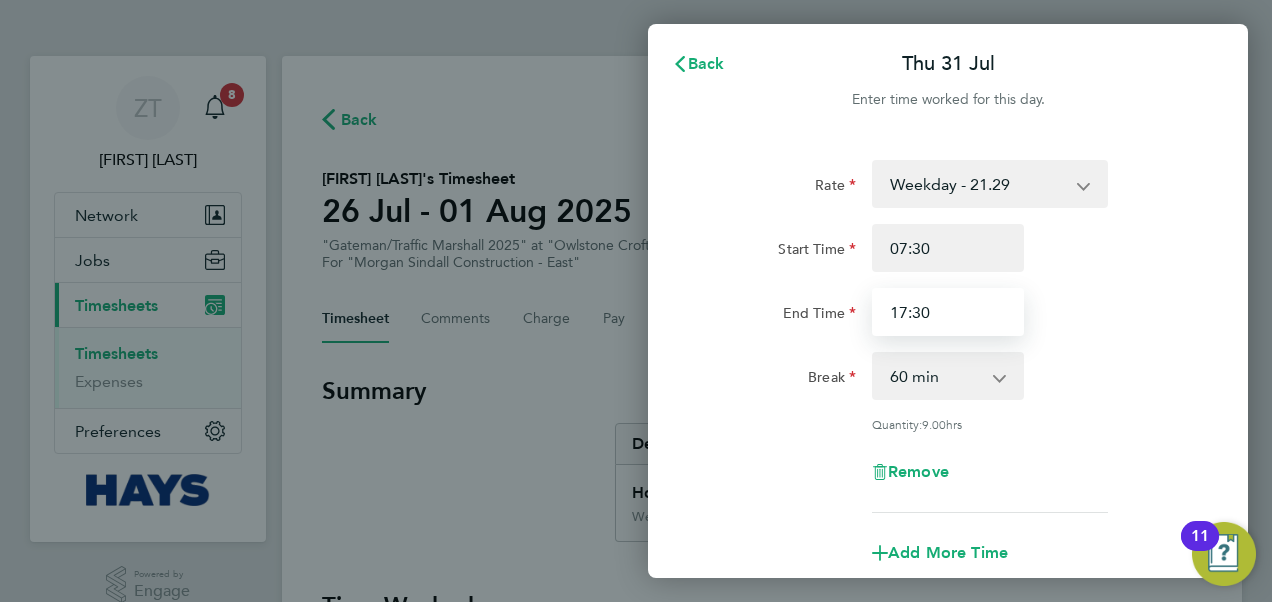 click on "17:30" at bounding box center [948, 312] 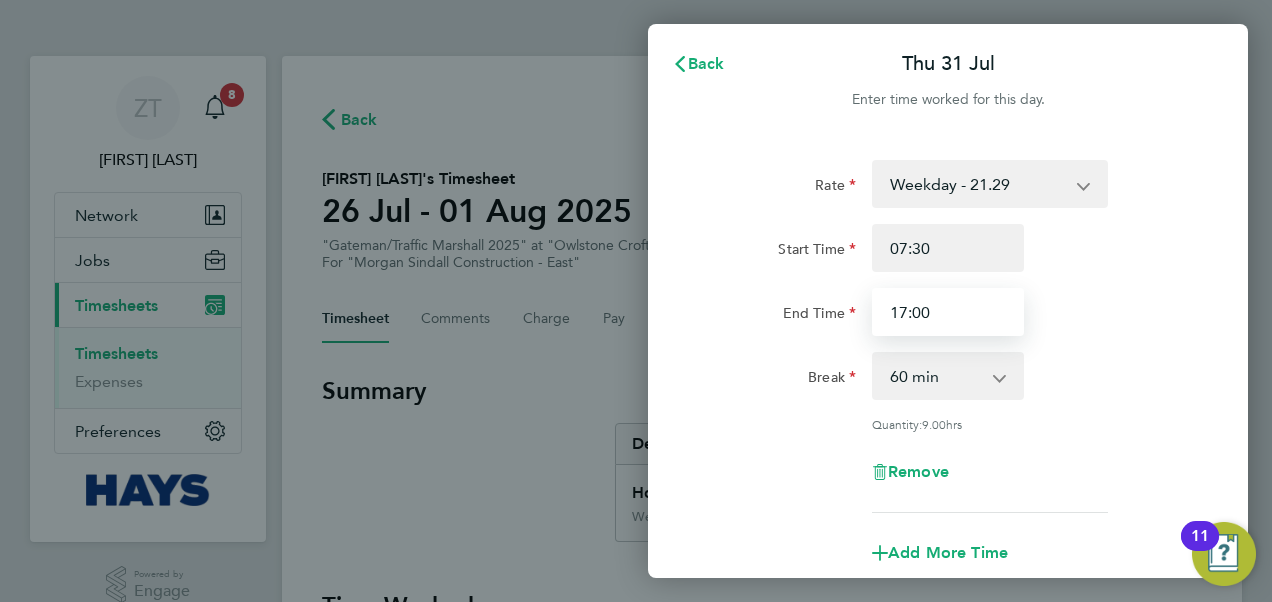 type on "17:00" 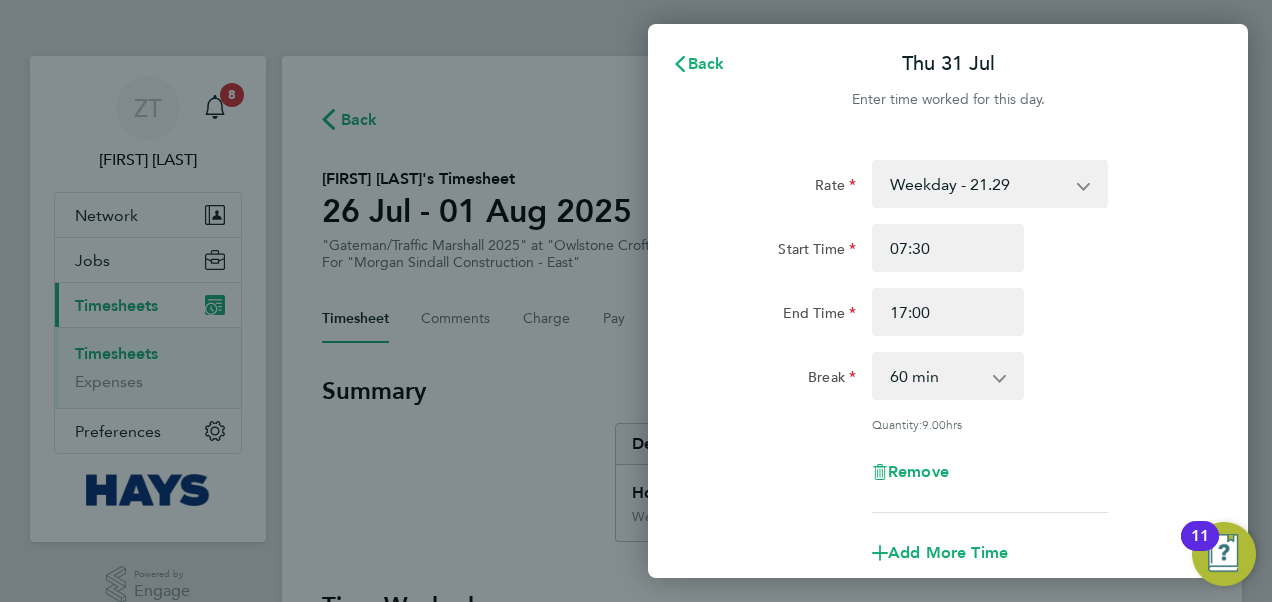 click on "Rate  Weekday  - 21.29   Overtime - 30.63
Start Time 07:30 End Time 17:00 Break  0 min   15 min   30 min   45 min   60 min   75 min   90 min
Quantity:  9.00  hrs
Remove
Add More Time  Copy To Every Following  Select days   Friday
Previous Day   Next Day" 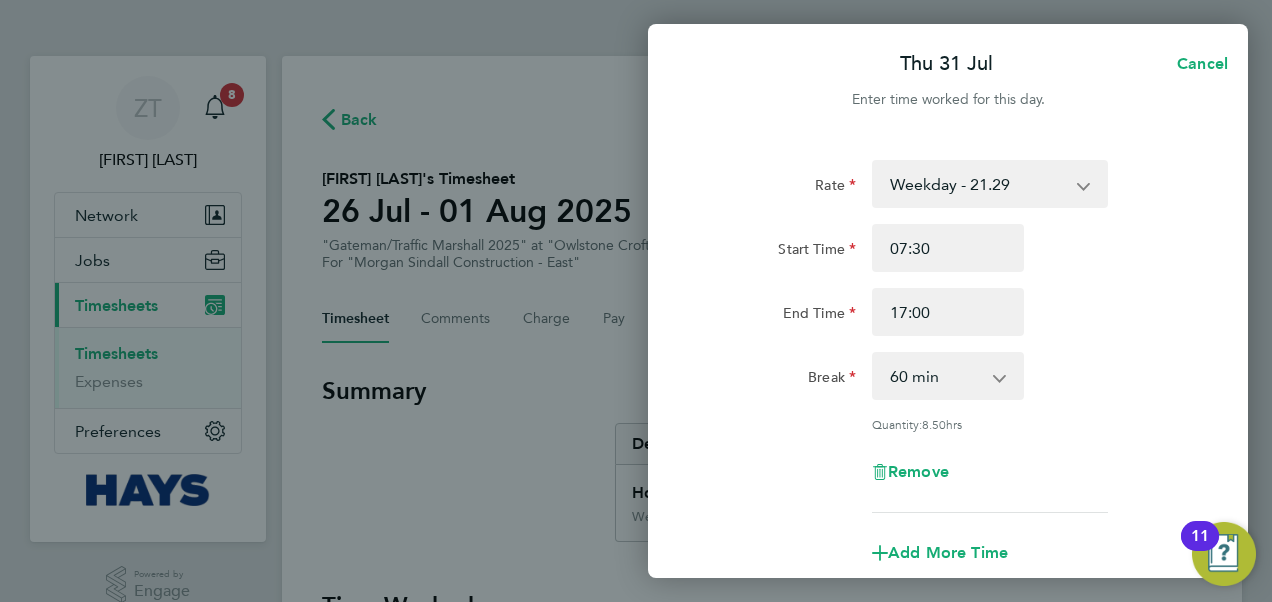 click on "0 min   15 min   30 min   45 min   60 min   75 min   90 min" at bounding box center (936, 376) 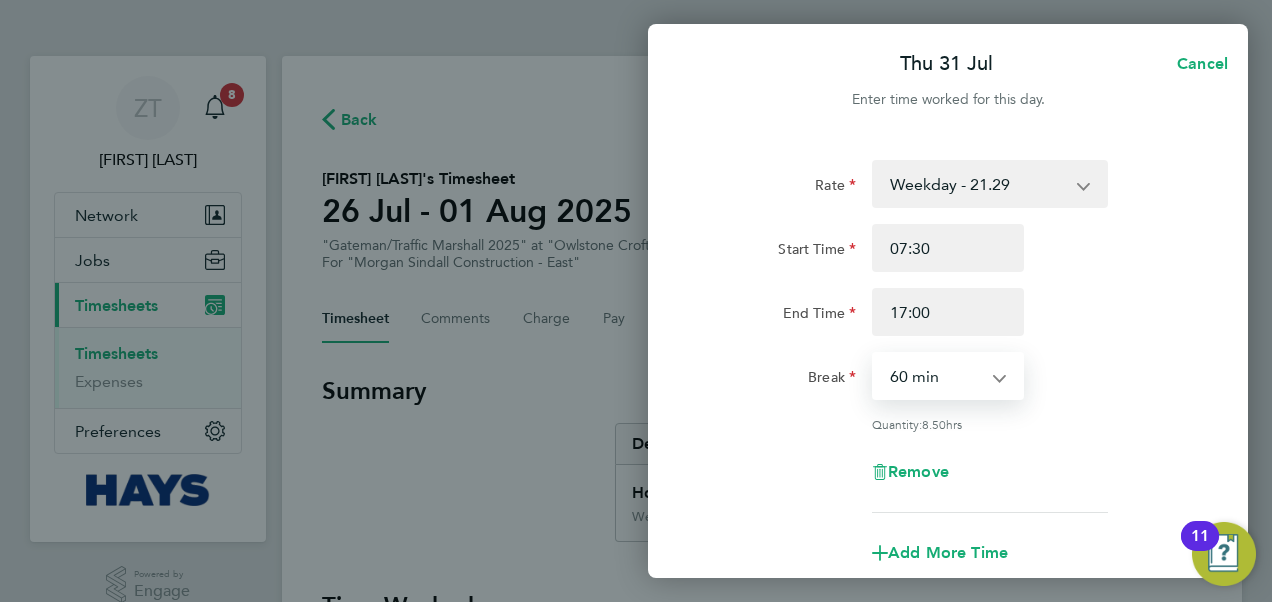 select on "30" 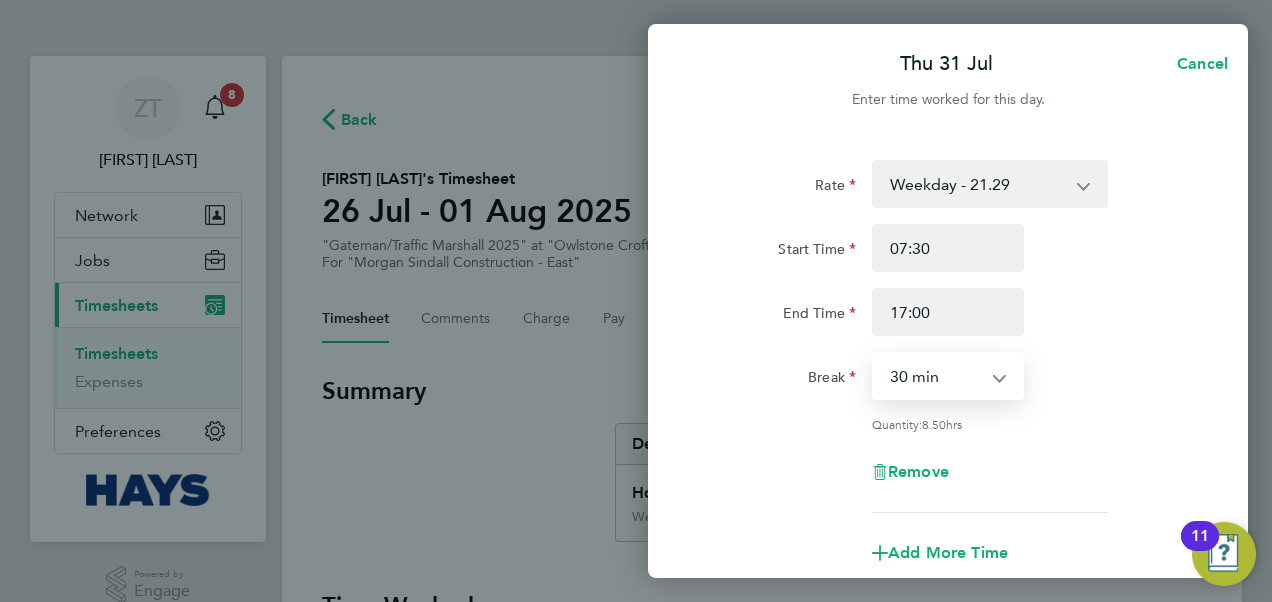 click on "0 min   15 min   30 min   45 min   60 min   75 min   90 min" at bounding box center (936, 376) 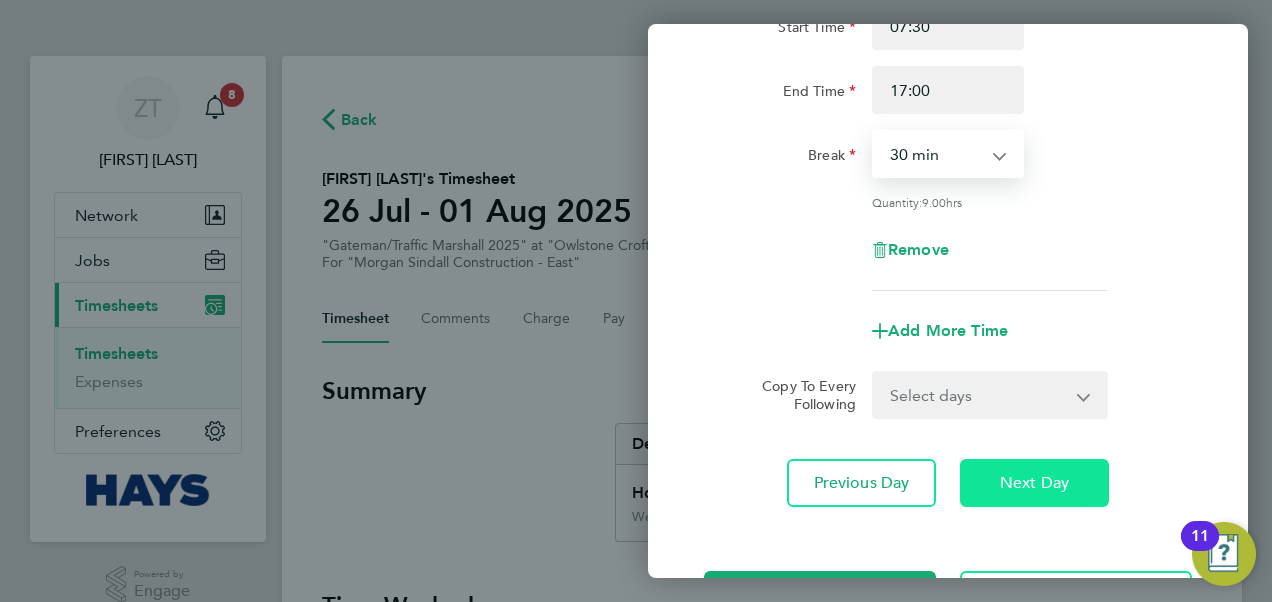 scroll, scrollTop: 301, scrollLeft: 0, axis: vertical 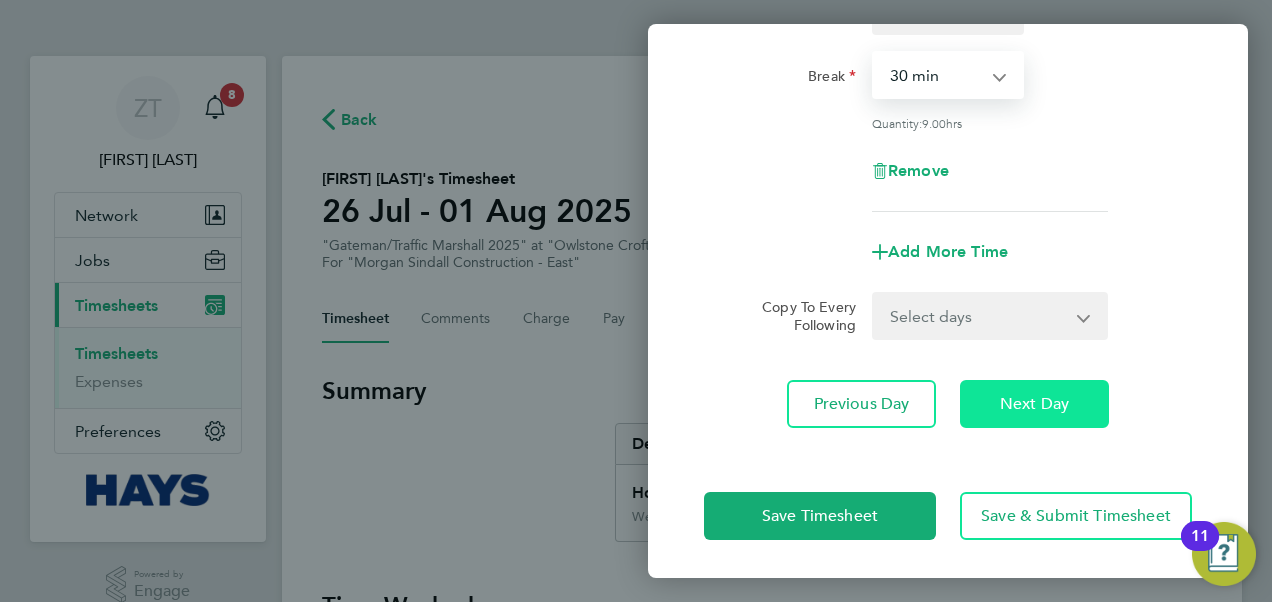 click on "Next Day" 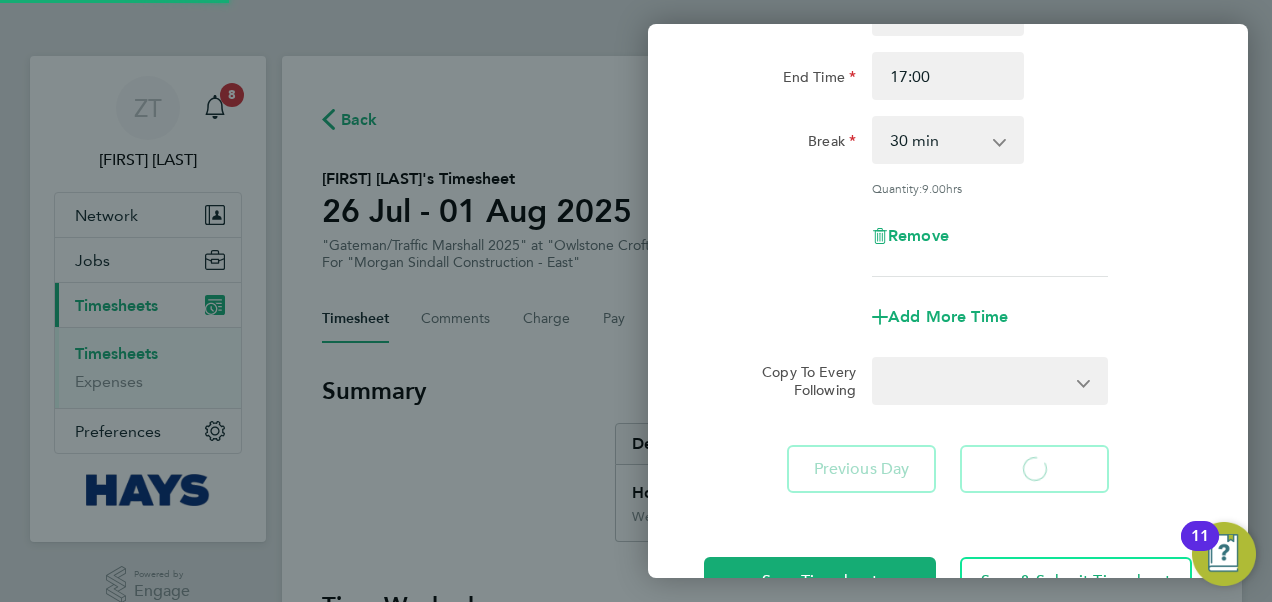 select on "60" 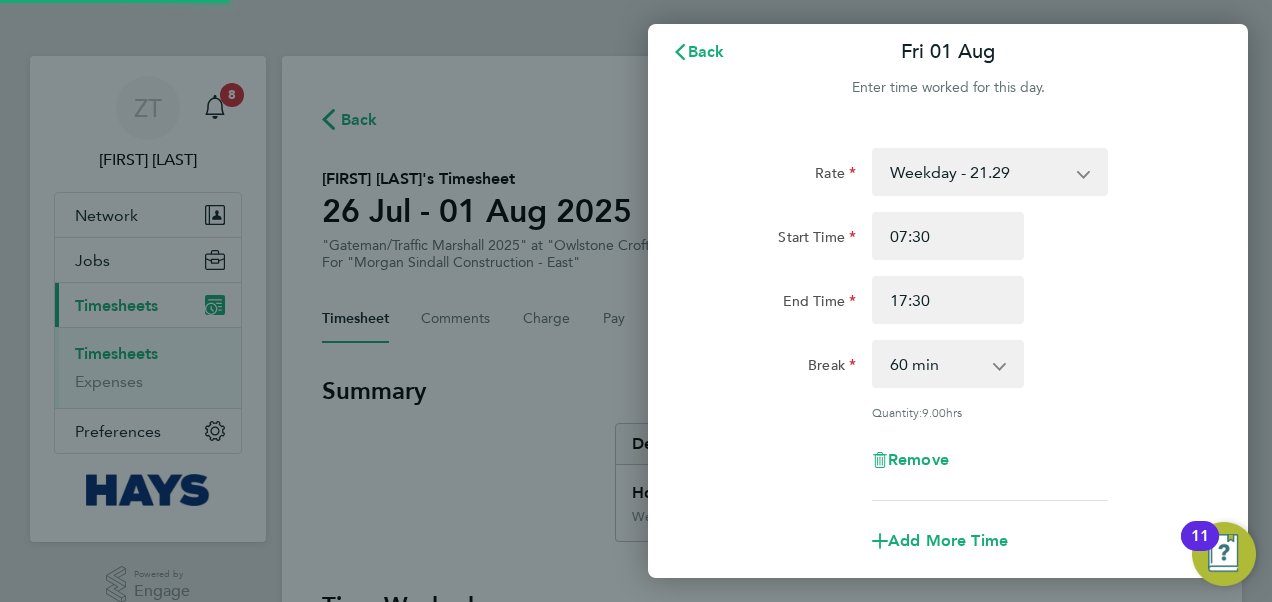 scroll, scrollTop: 0, scrollLeft: 0, axis: both 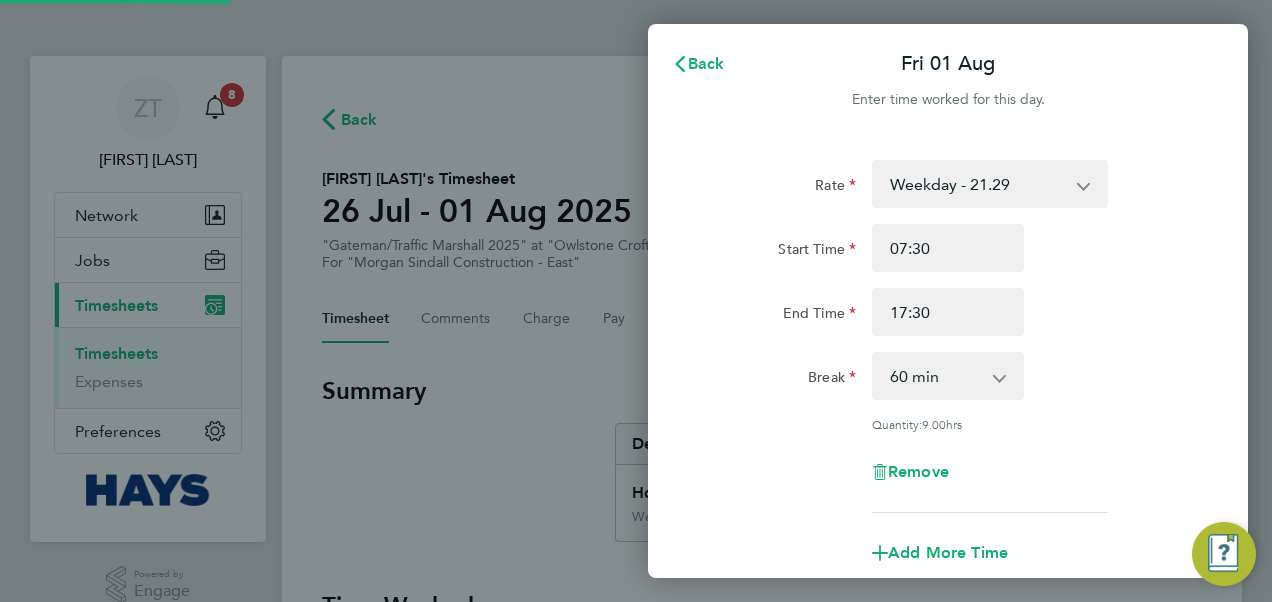 select on "60" 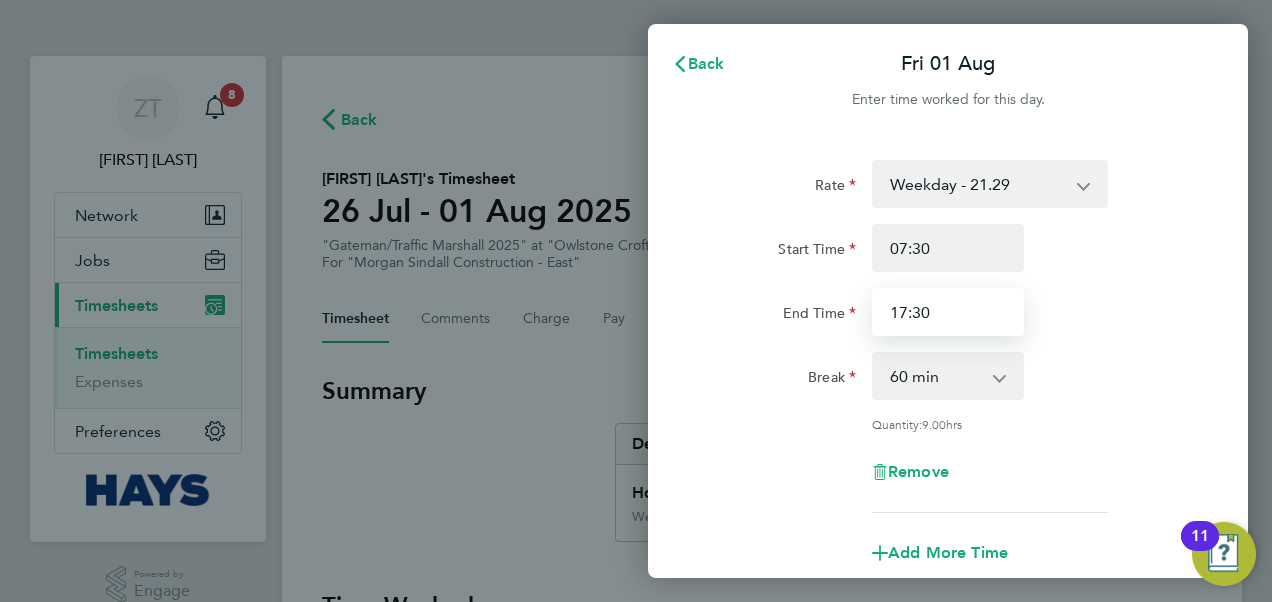 click on "17:30" at bounding box center (948, 312) 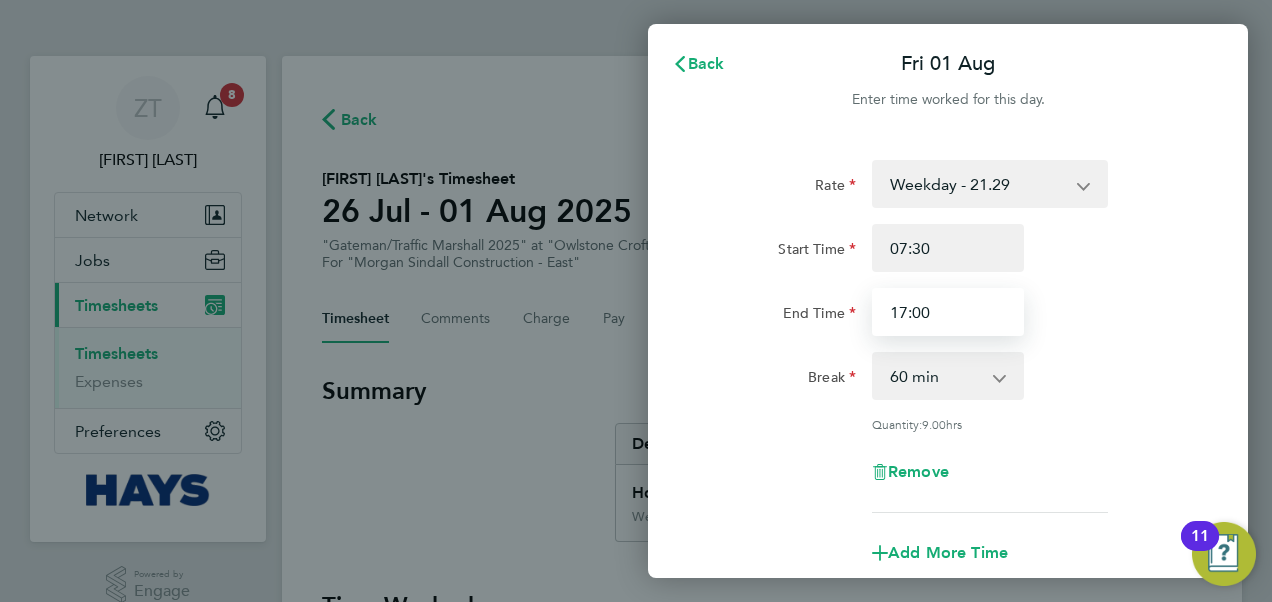 type on "17:00" 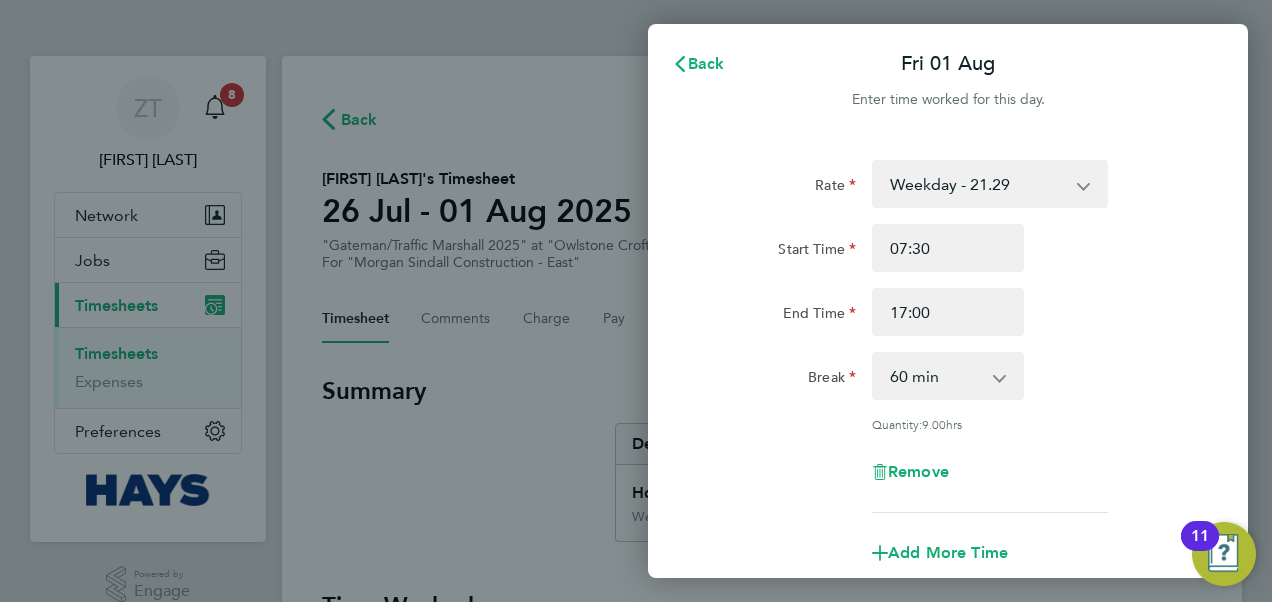 click on "0 min   15 min   30 min   45 min   60 min   75 min   90 min" at bounding box center [936, 376] 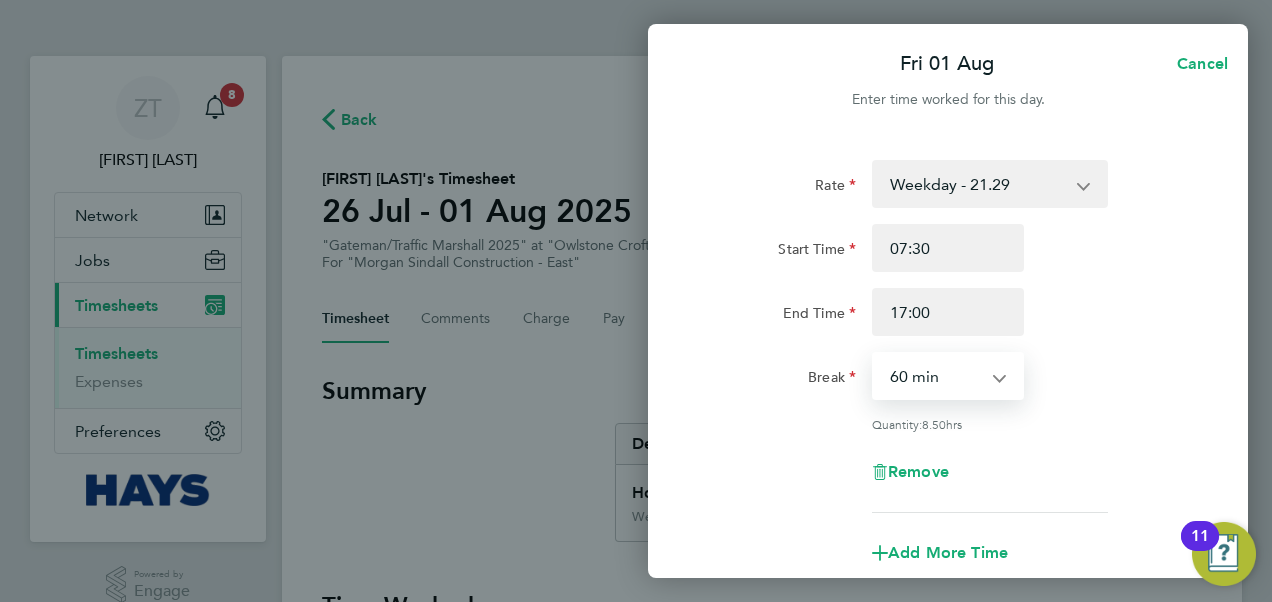 select on "30" 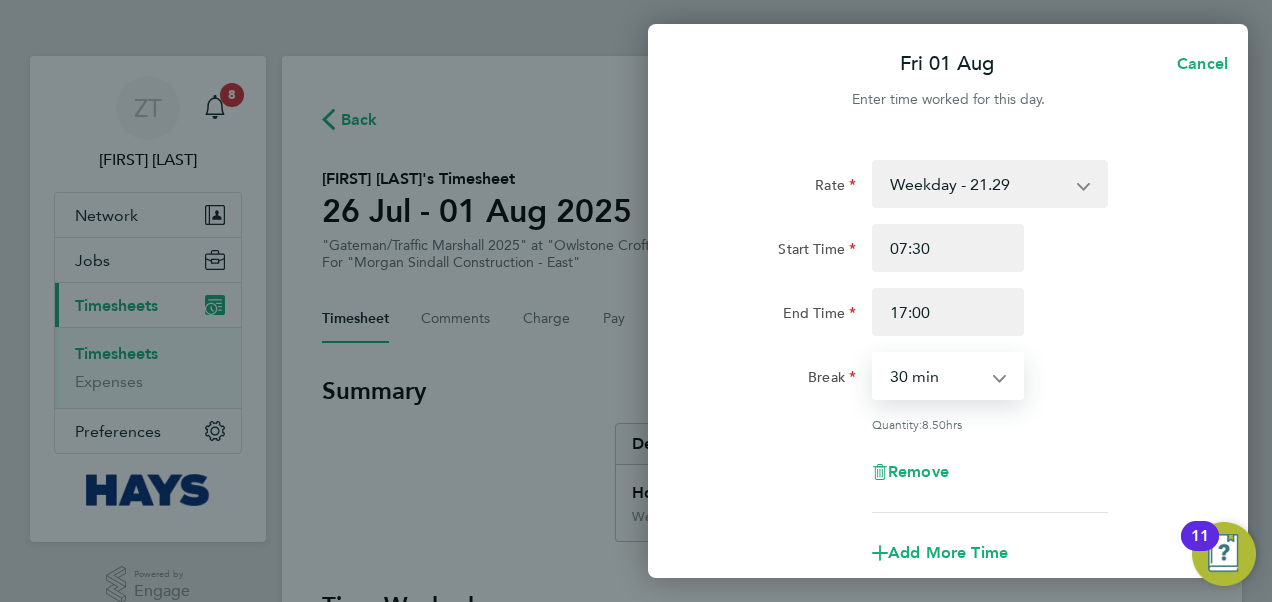 click on "0 min   15 min   30 min   45 min   60 min   75 min   90 min" at bounding box center (936, 376) 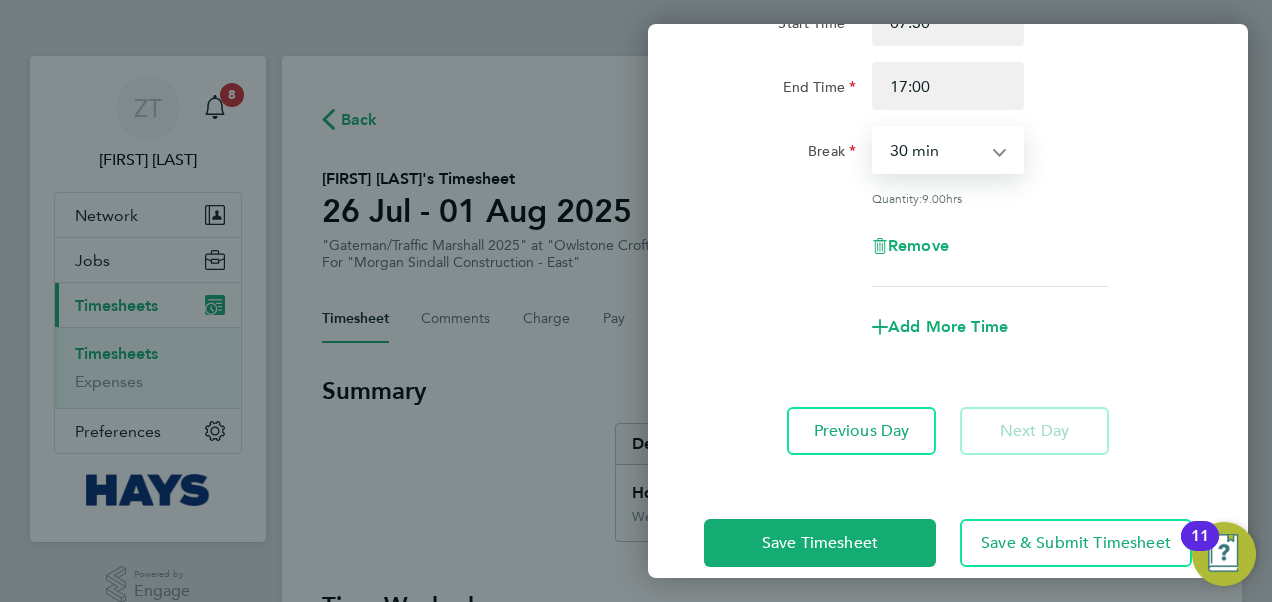 scroll, scrollTop: 253, scrollLeft: 0, axis: vertical 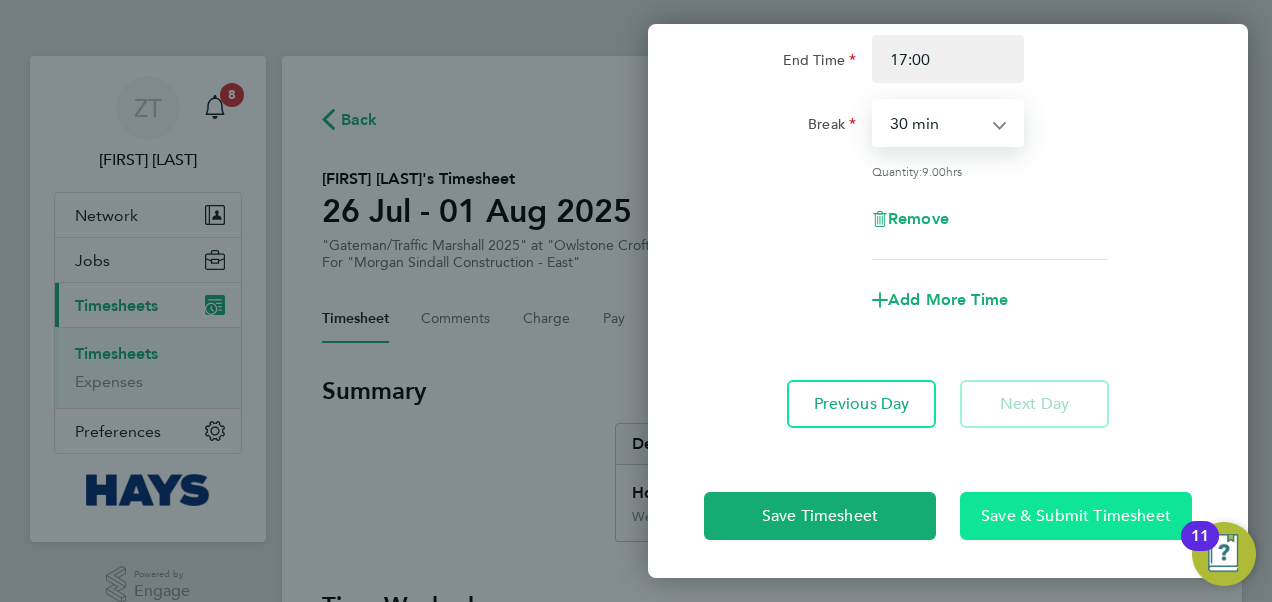 click on "Save & Submit Timesheet" 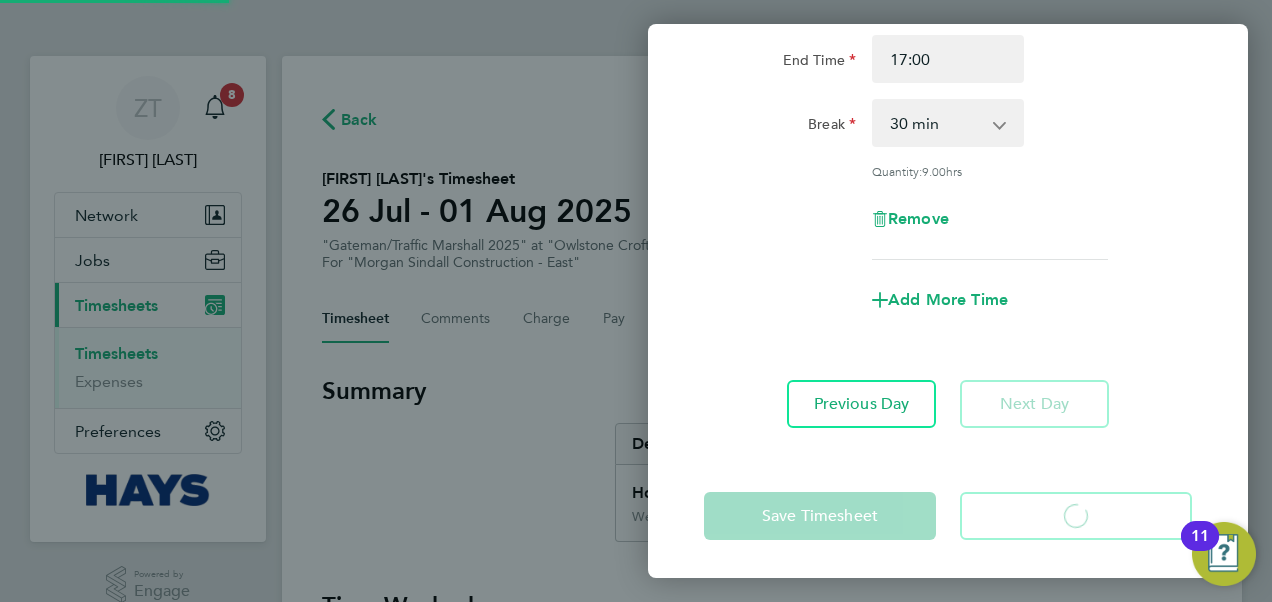 scroll, scrollTop: 0, scrollLeft: 0, axis: both 